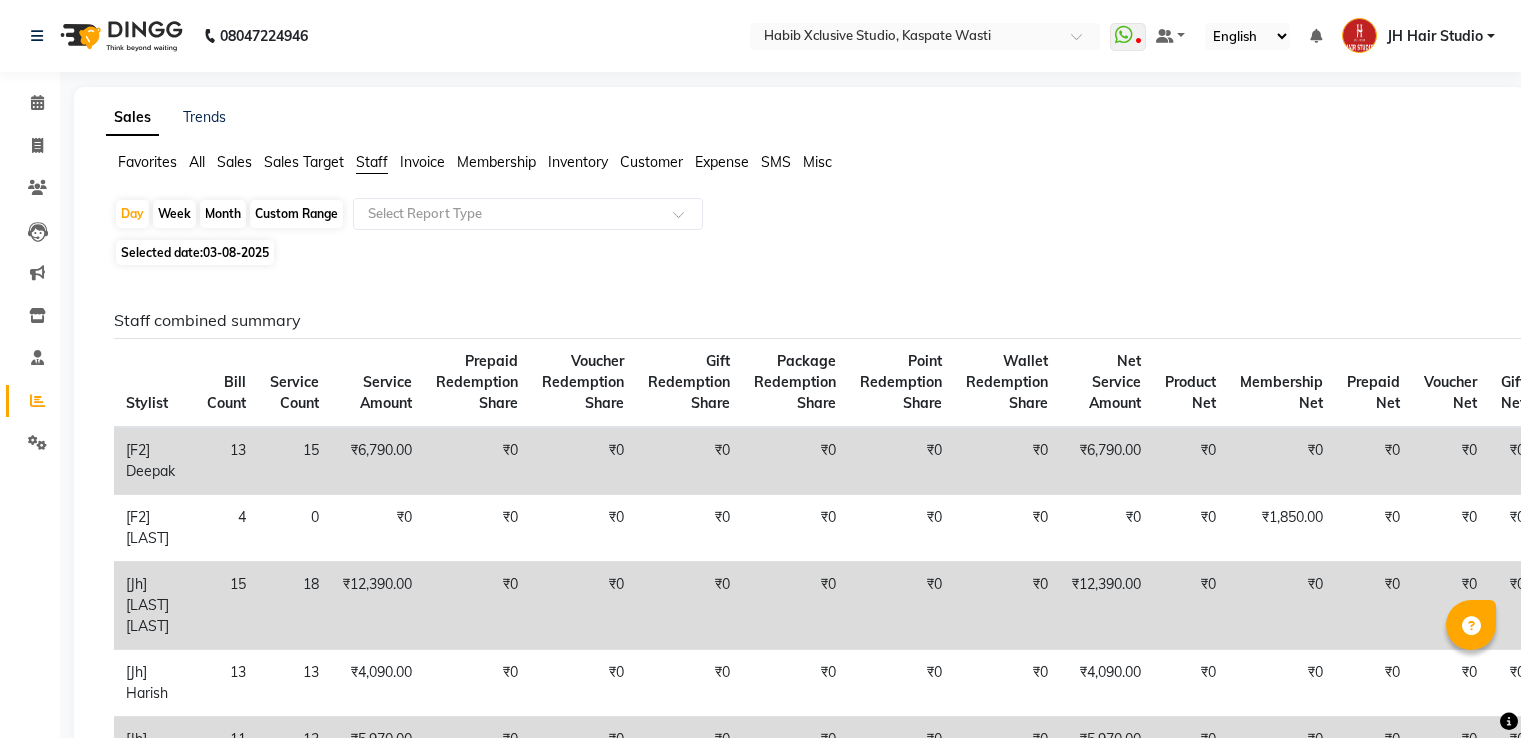 scroll, scrollTop: 0, scrollLeft: 0, axis: both 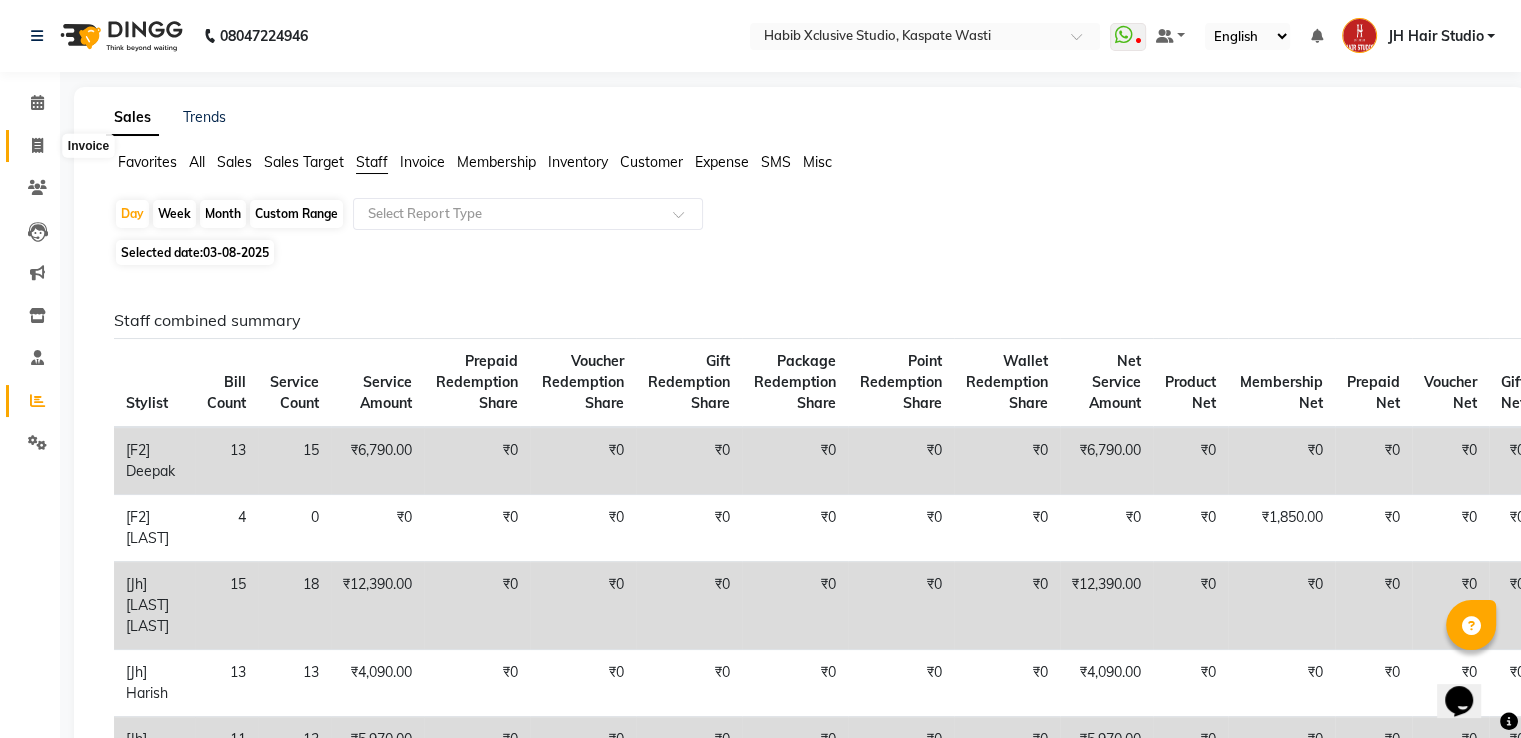 click 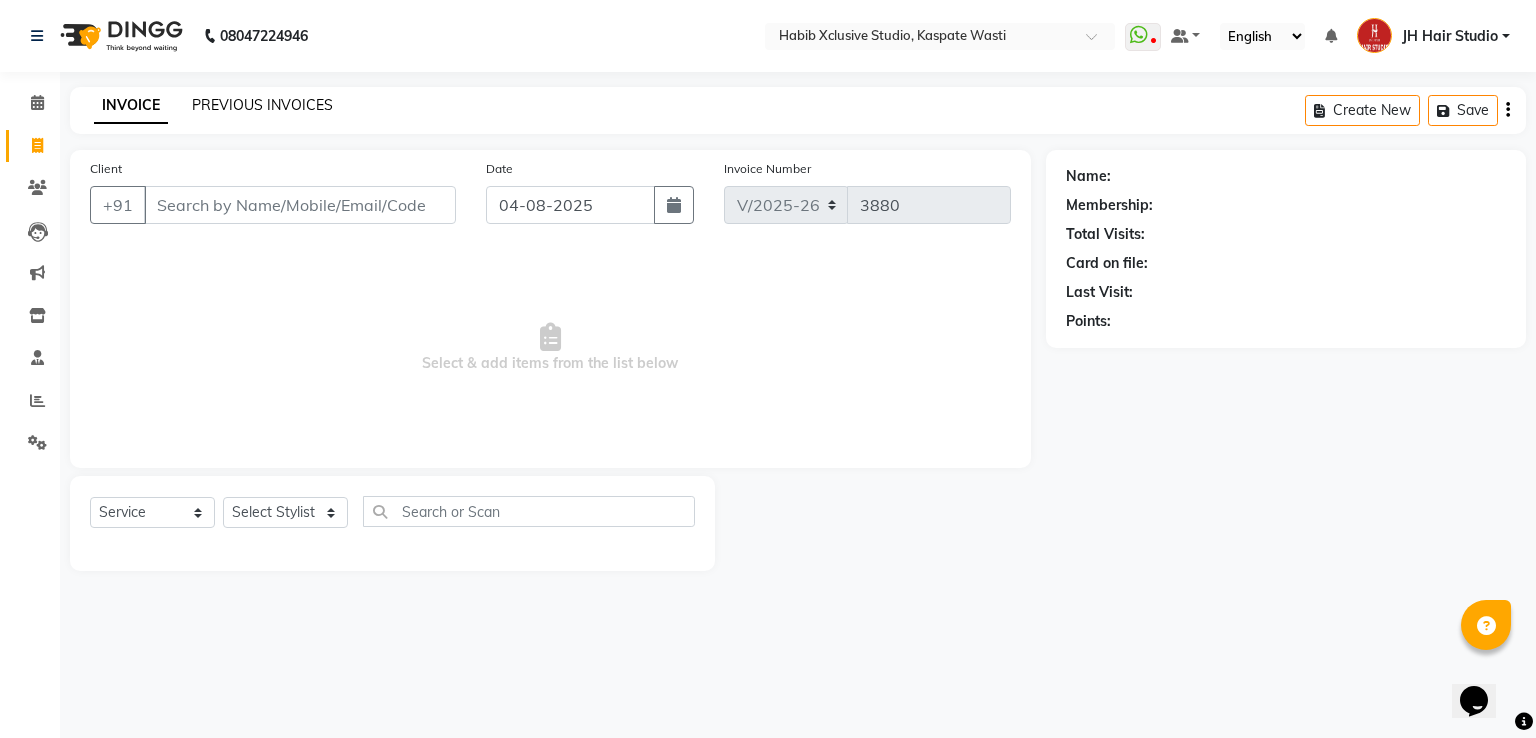 click on "PREVIOUS INVOICES" 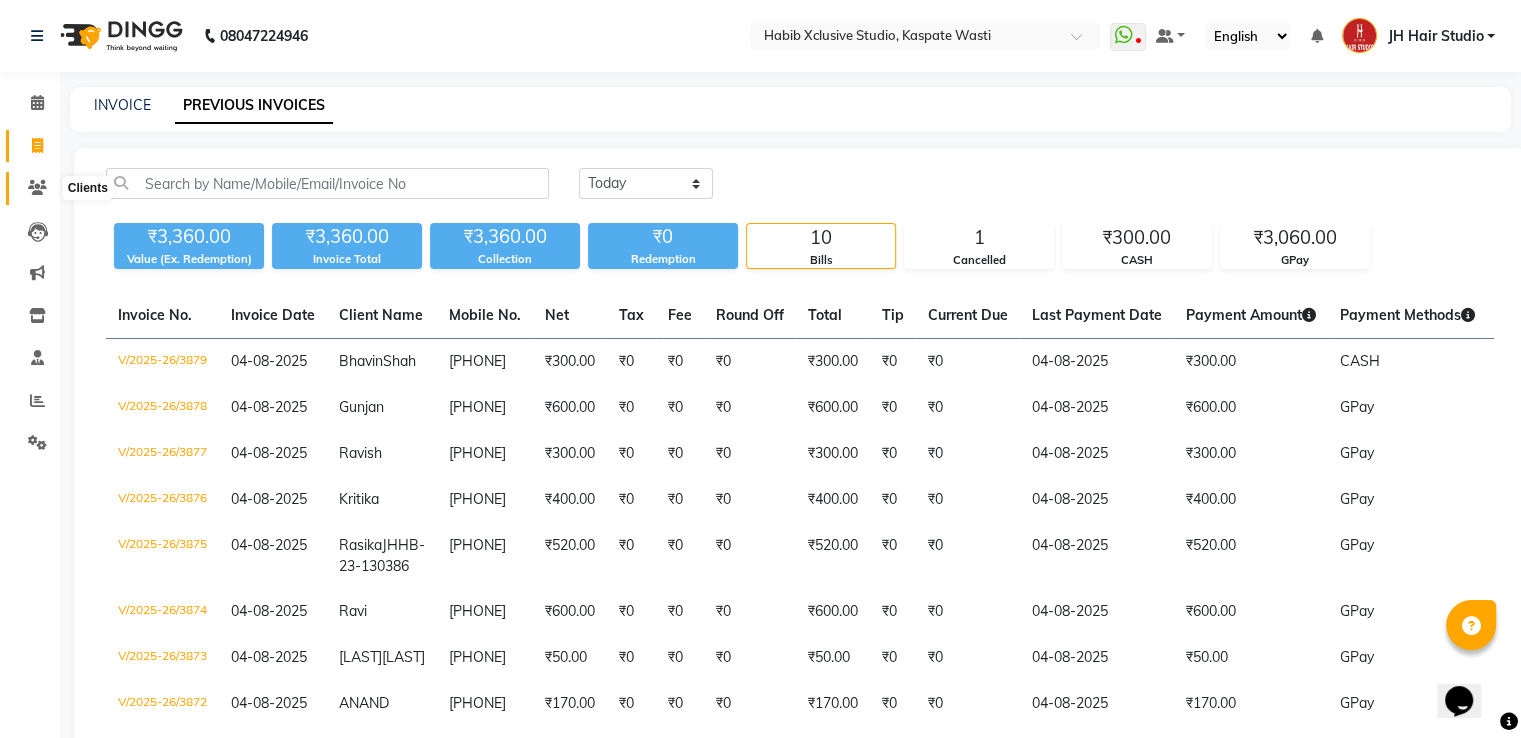 click 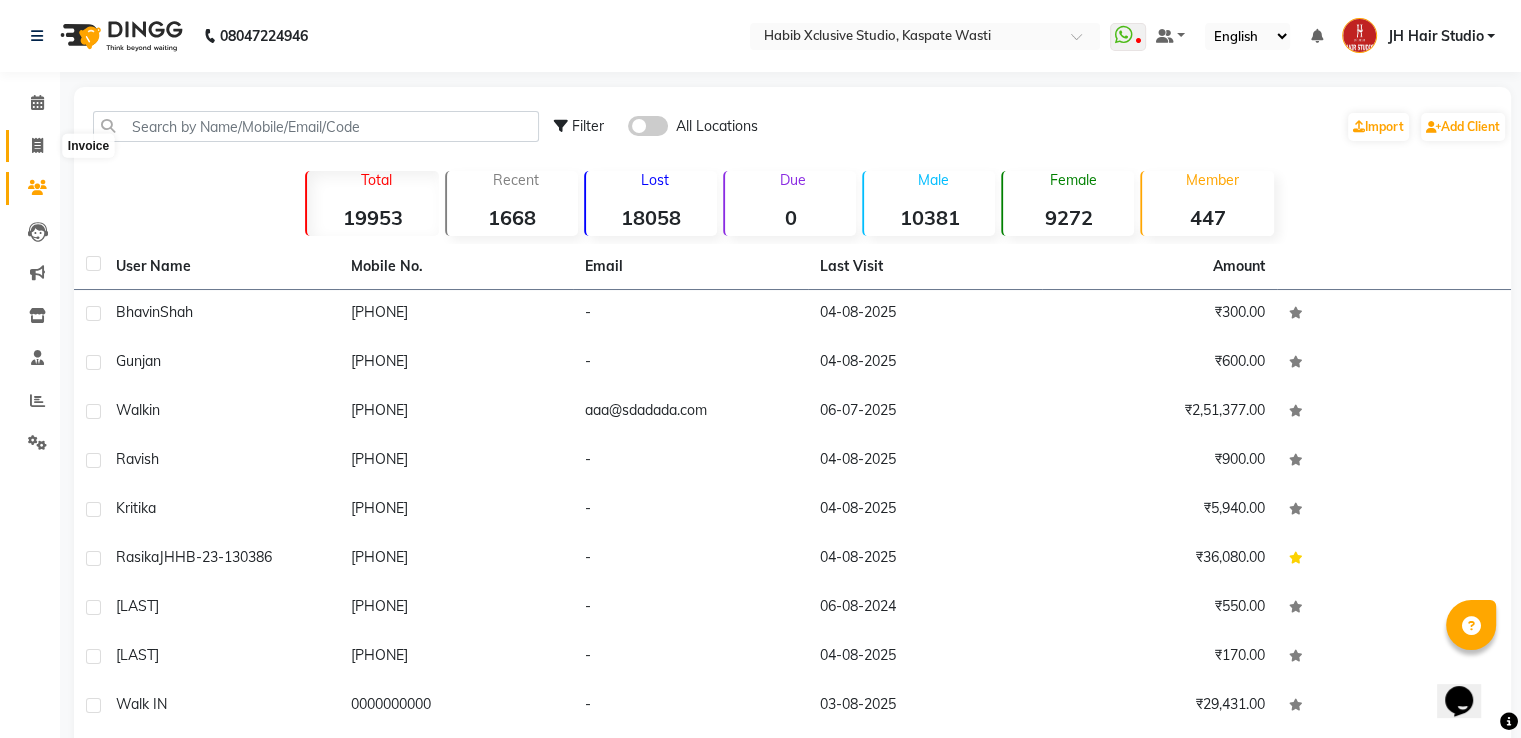 click 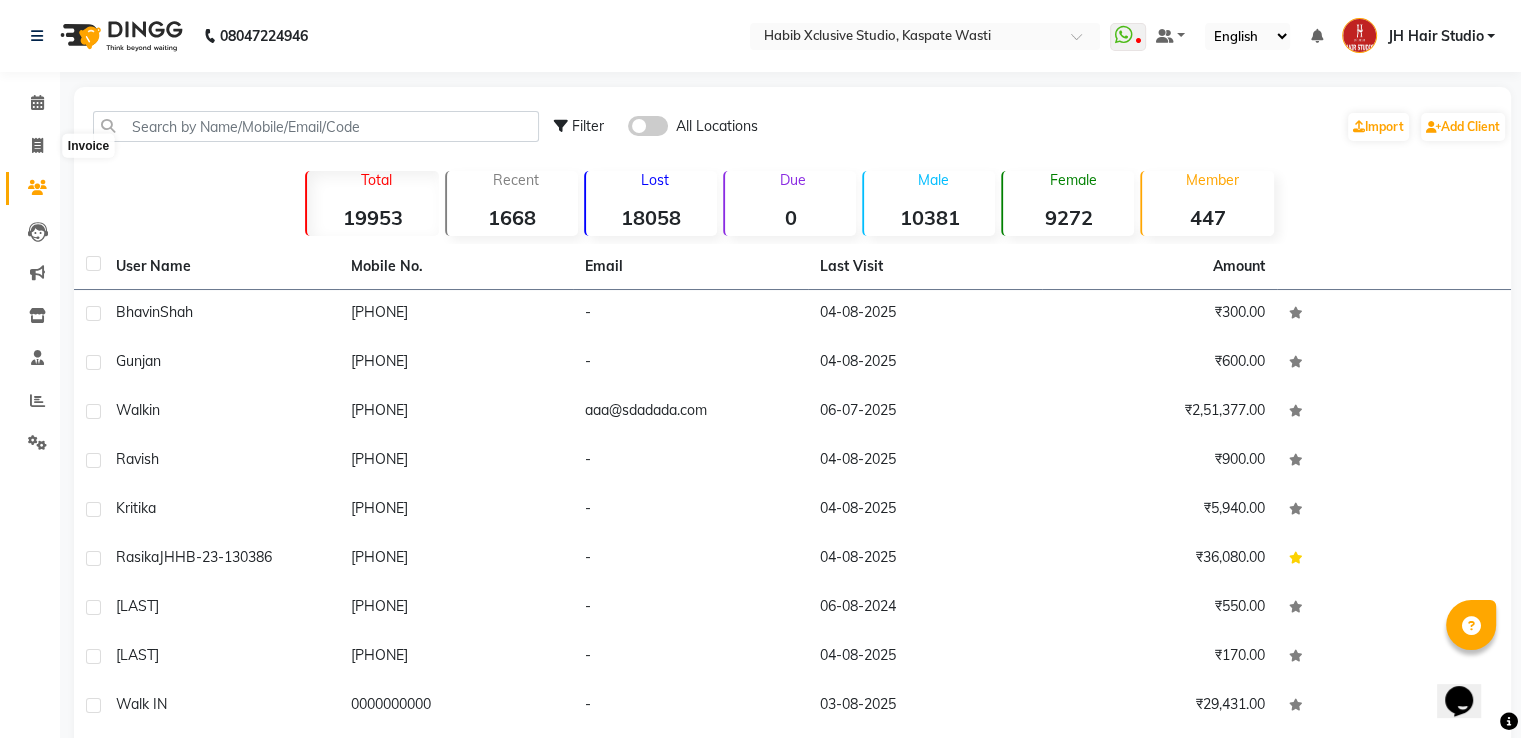 select on "130" 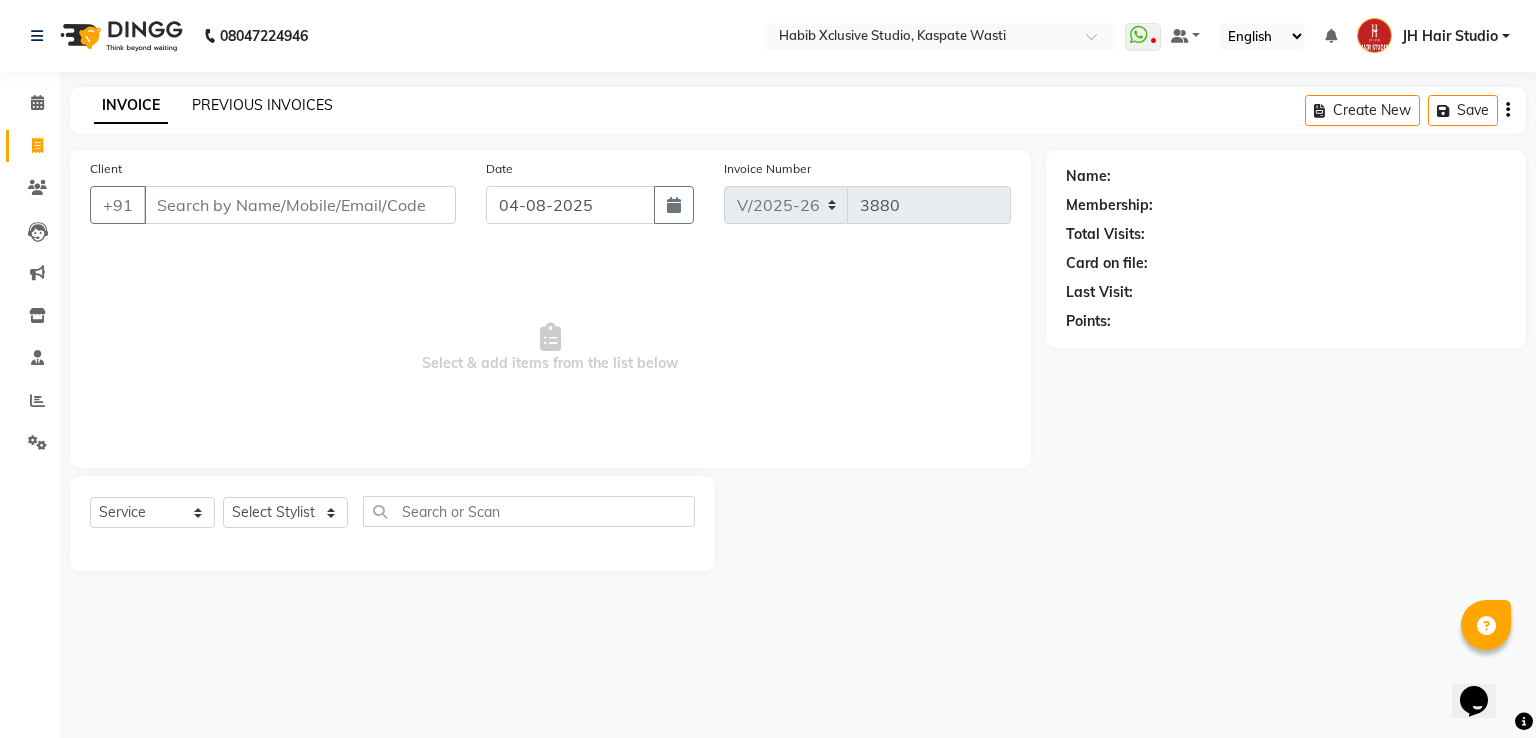 click on "PREVIOUS INVOICES" 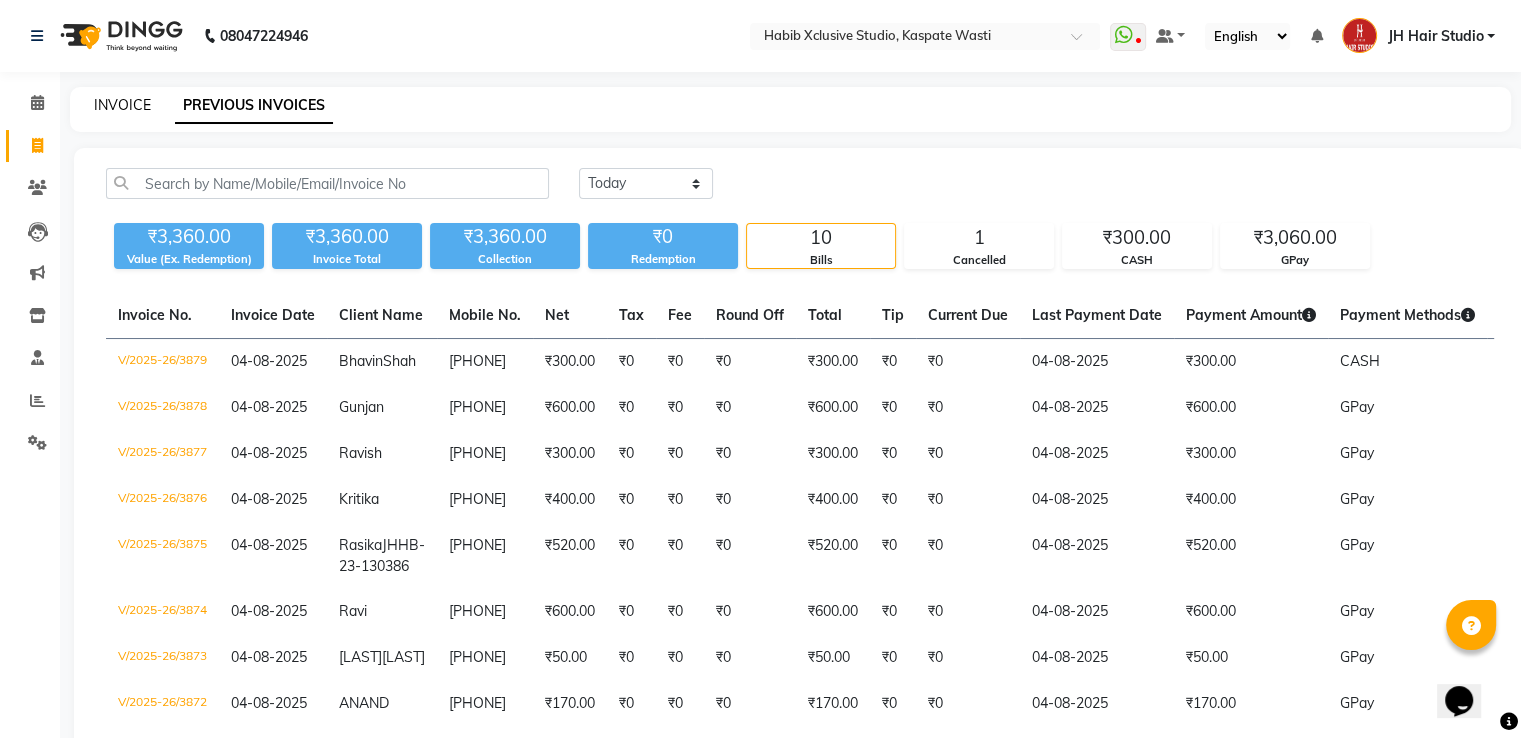 click on "INVOICE" 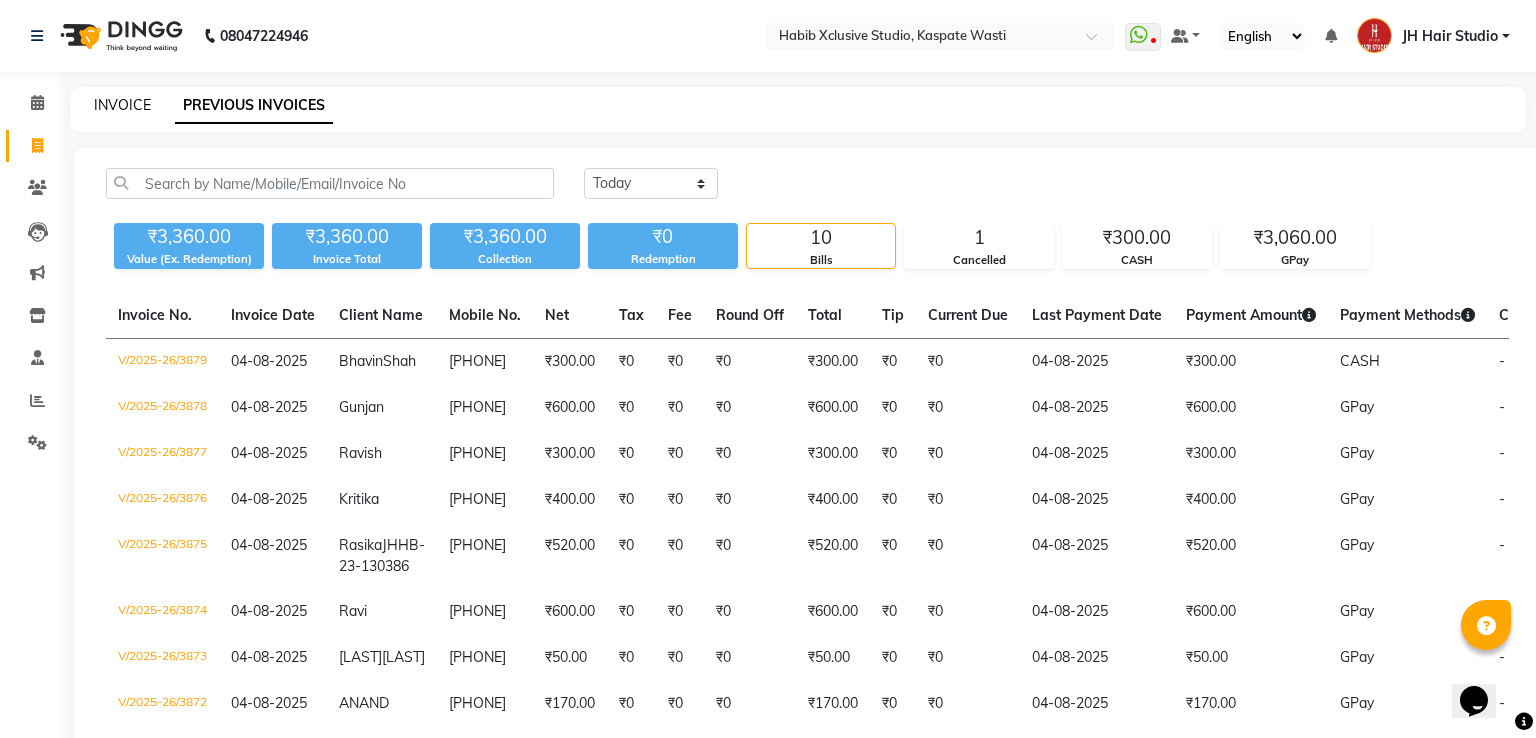 select on "service" 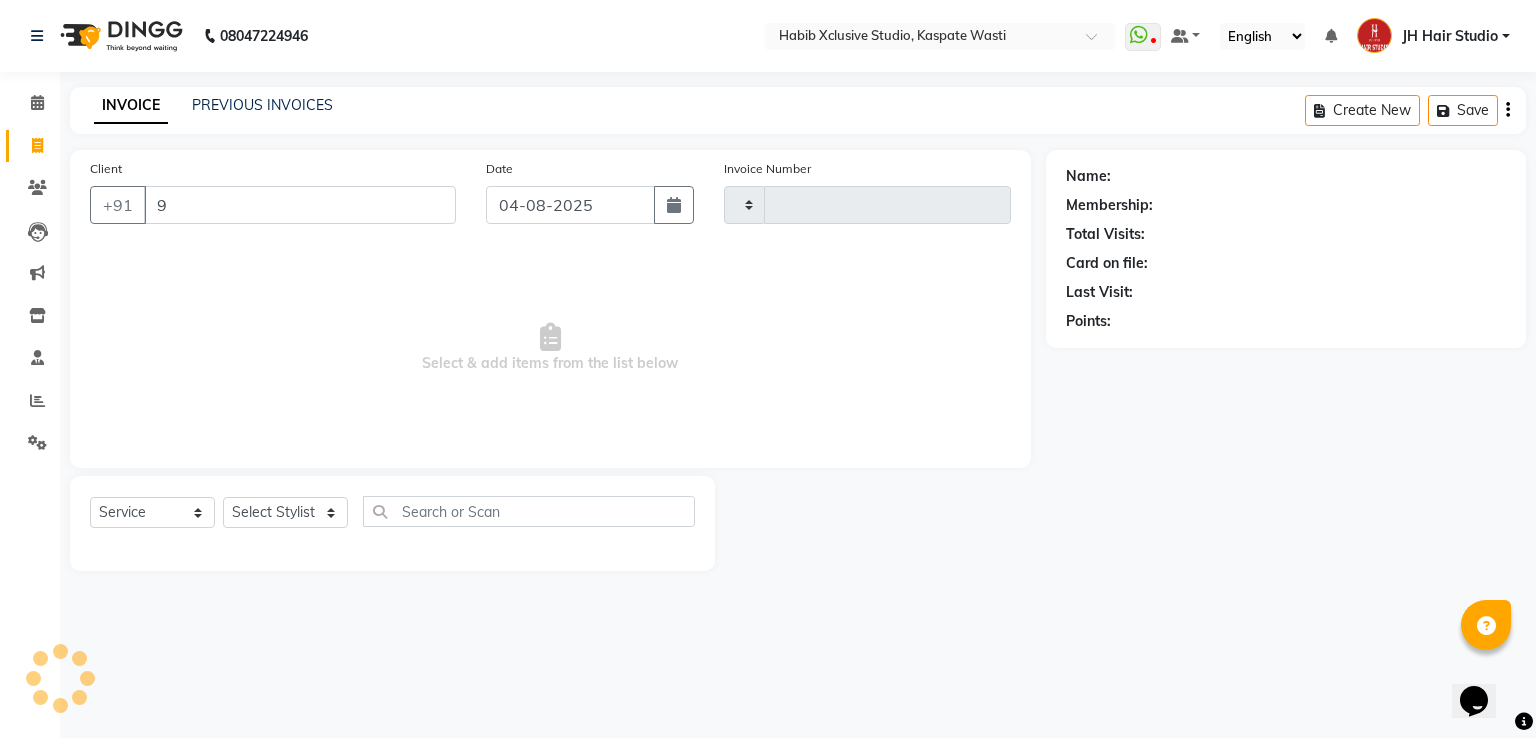 type on "96" 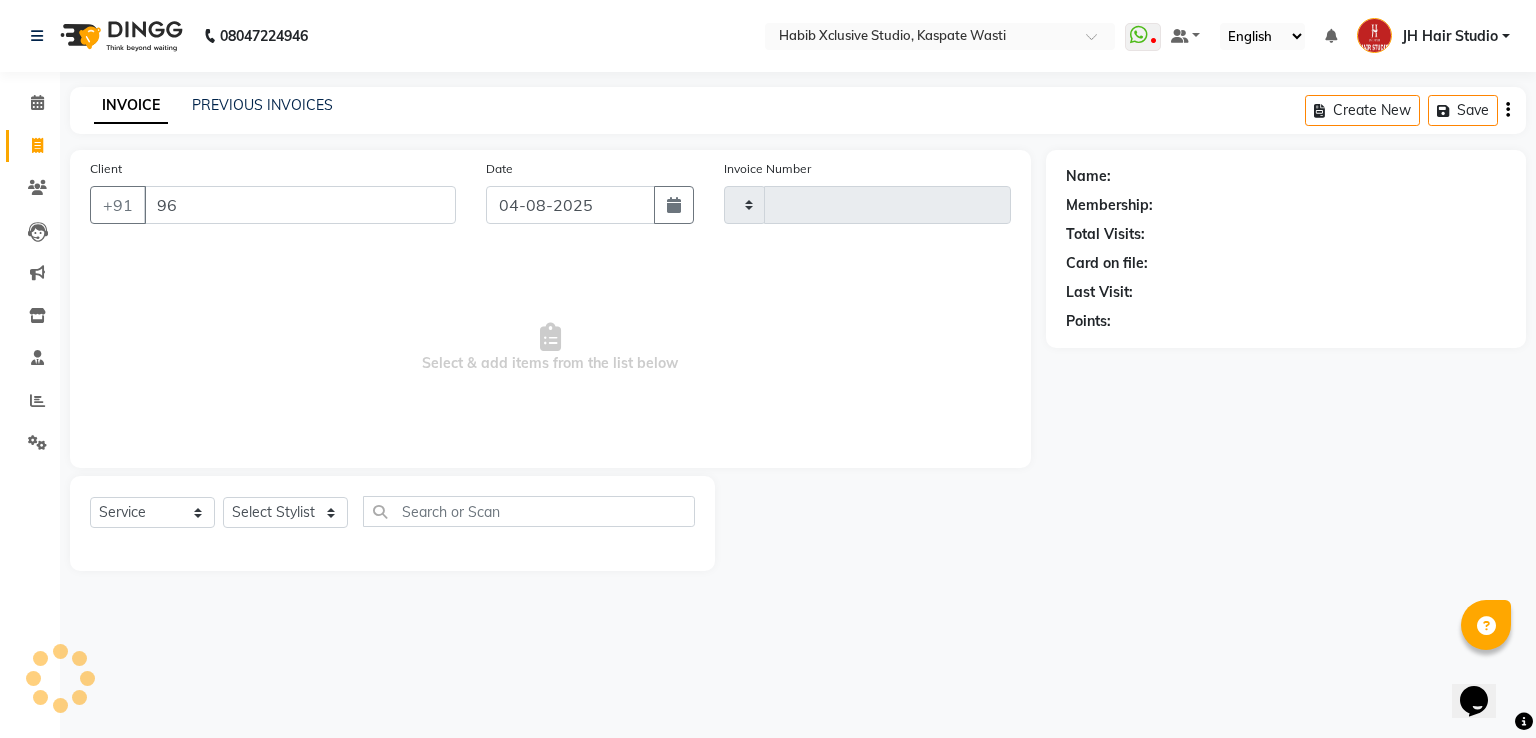type on "3880" 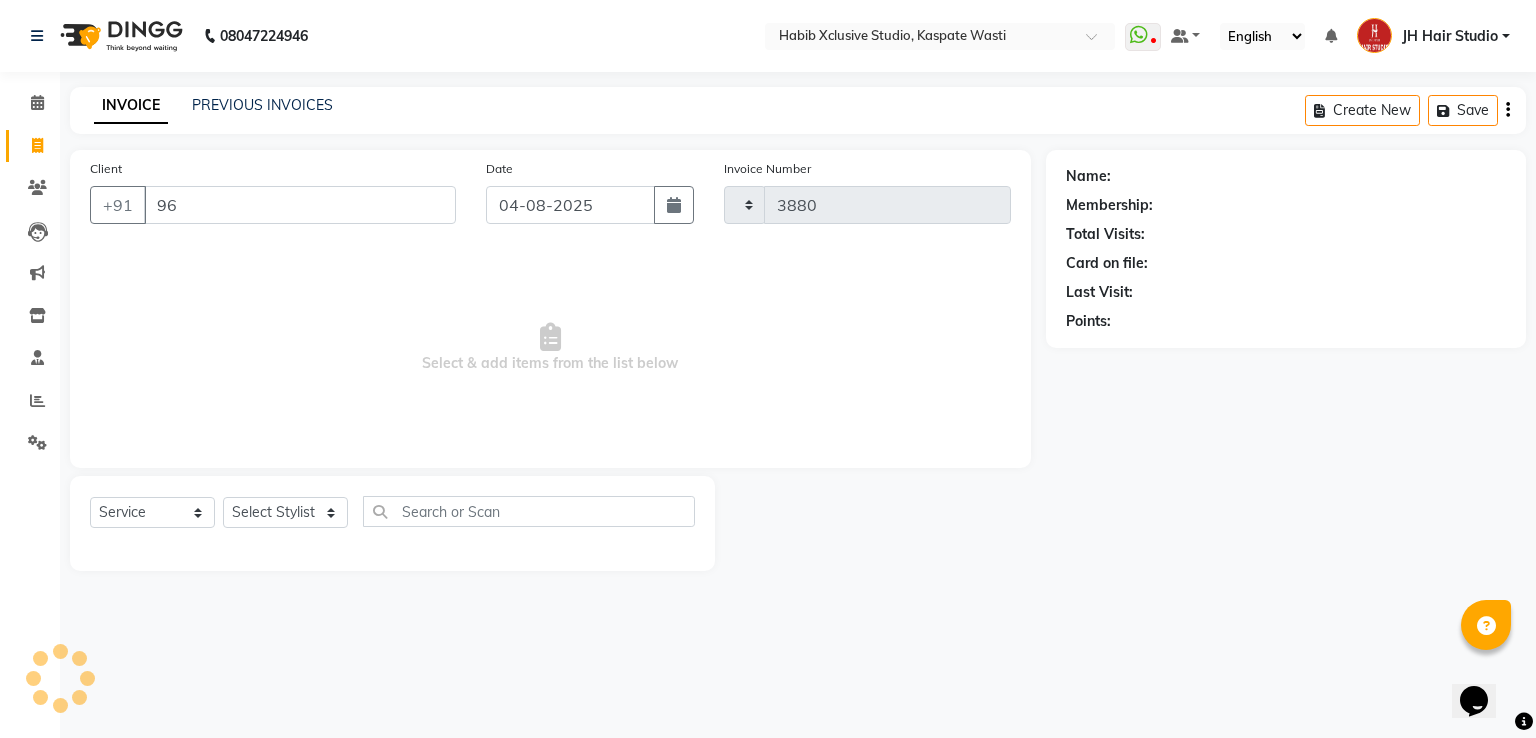 select on "130" 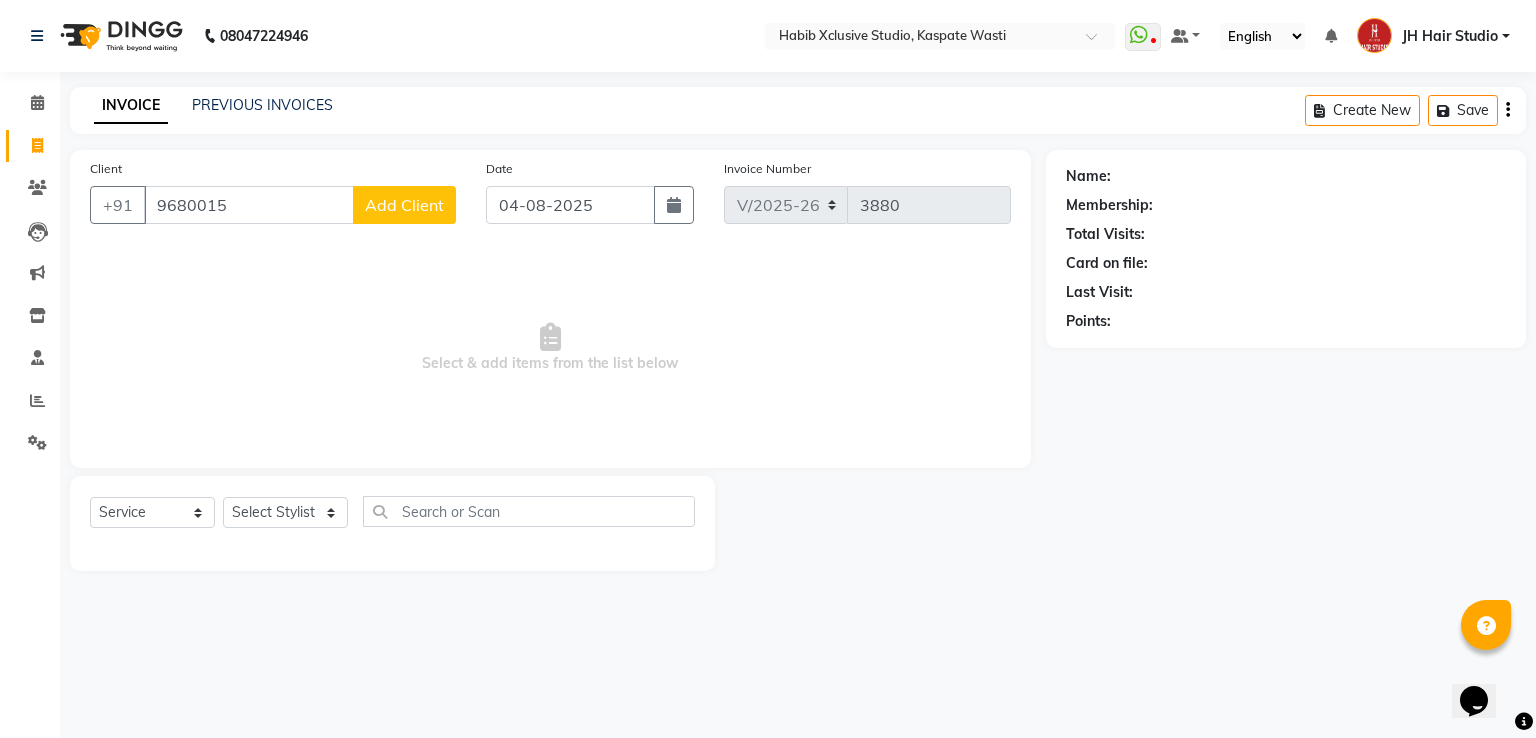 click on "9680015" at bounding box center [249, 205] 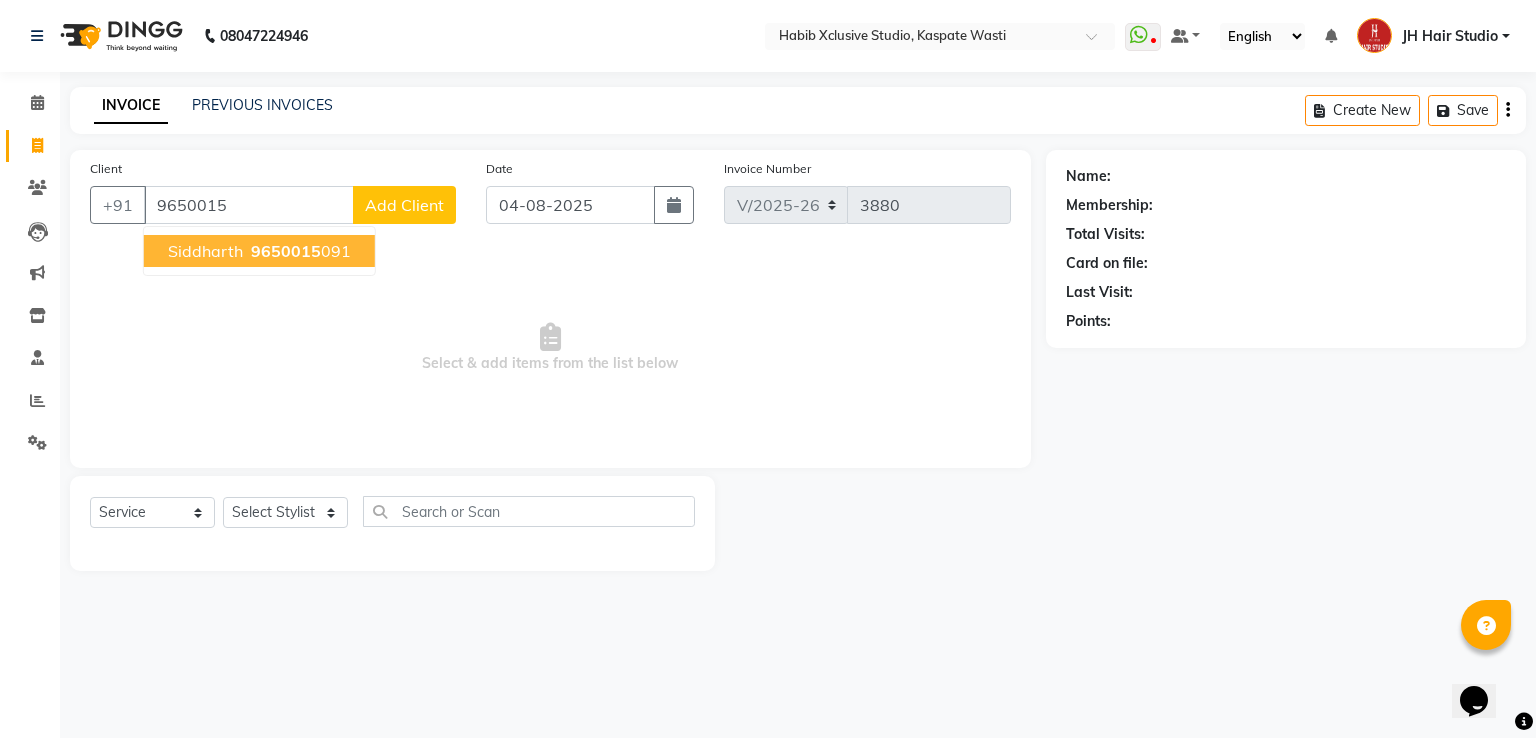 click on "9650015" at bounding box center [286, 251] 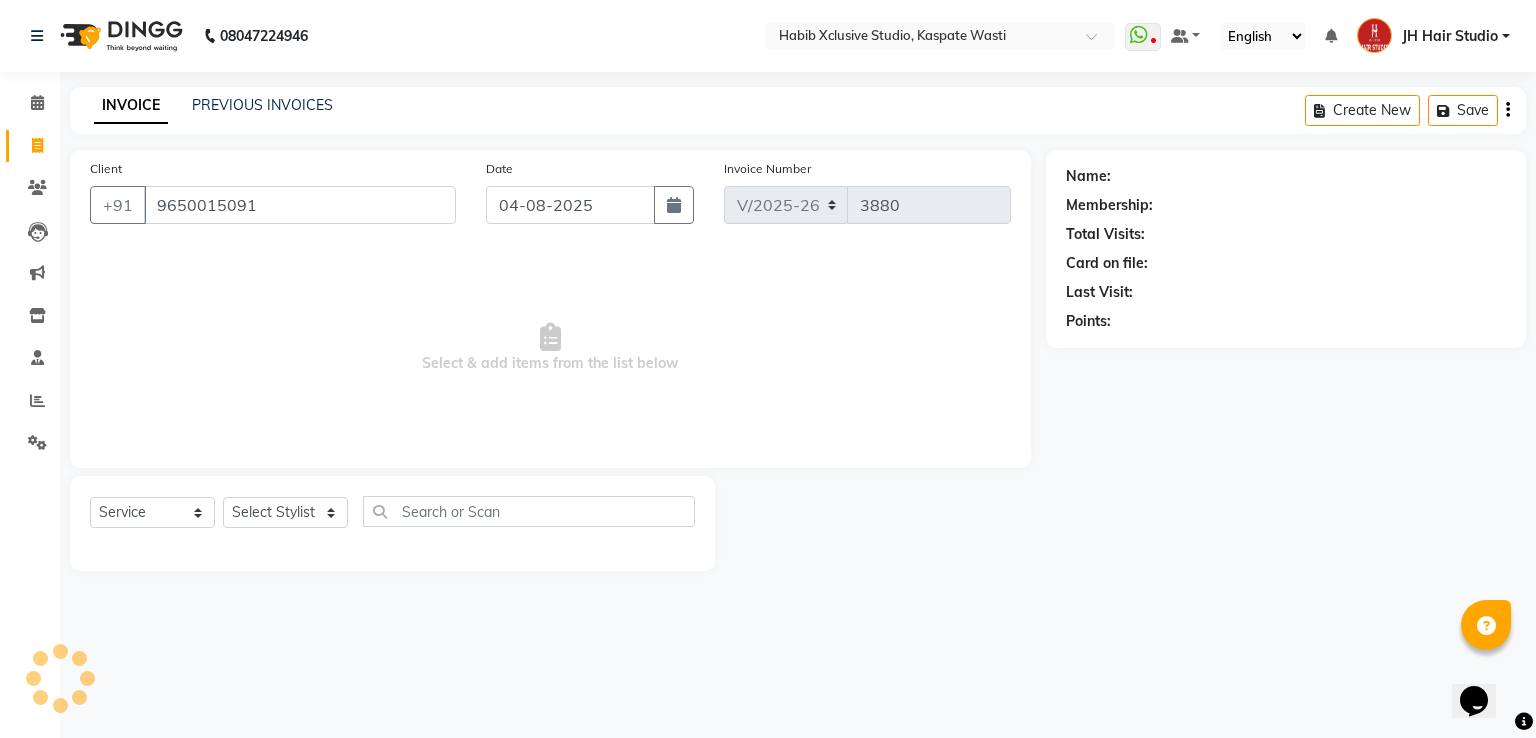 type on "[PHONE]" 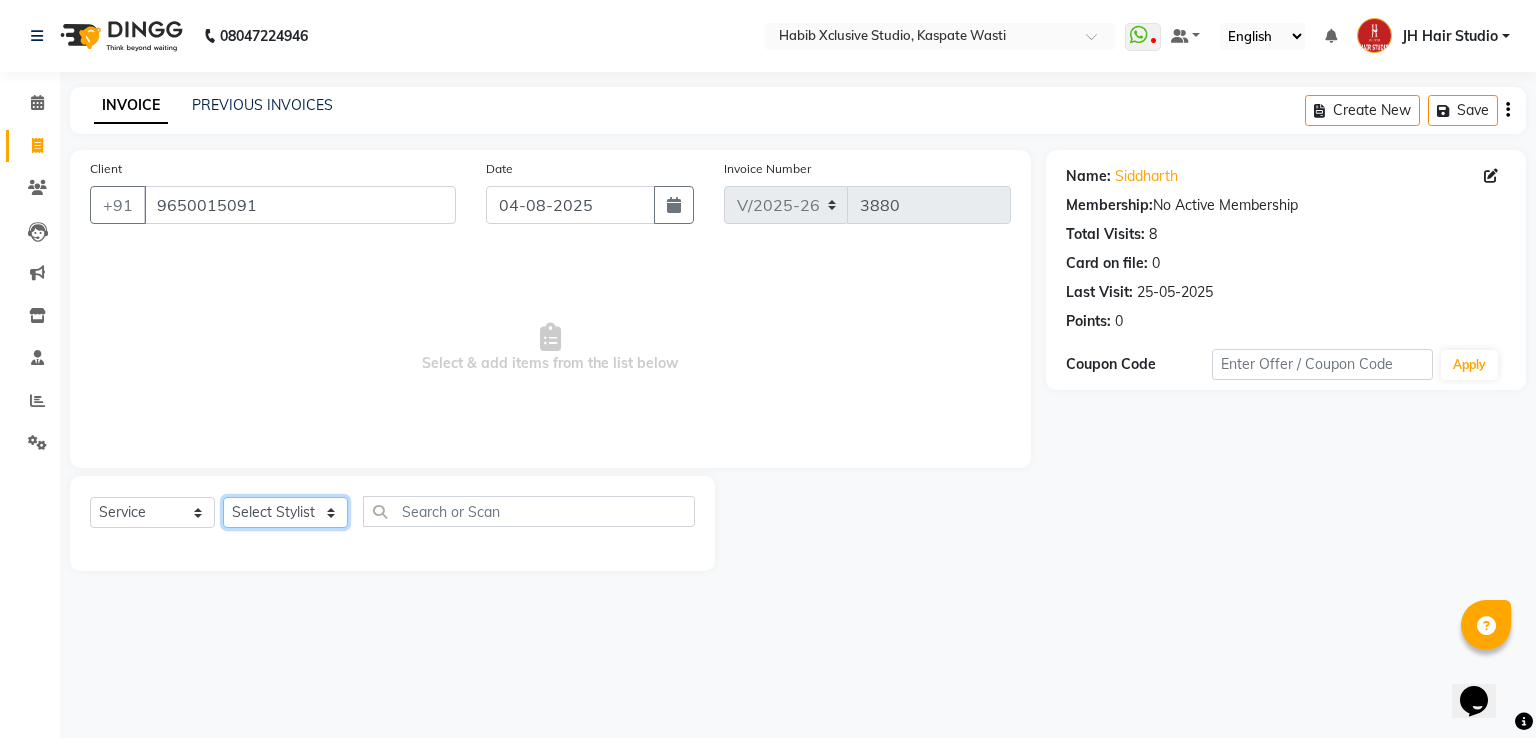 click on "Select Stylist [F1] GANESH [F1] Jagdish  [ F1] RAM [F1]Sanjay [F1]Siddhu [F1] Suraj  [F1] USHA [F2] AYAN  [F2] Deepak [F2] Smital [JH] DUBALE  GANESH [JH] Gopal Wagh JH Hair Studio [JH] Harish [JH] Omkar [JH] Shahwaz Shaikh [JH] SIDDHANT  [JH] SWAPNIL [JH] Tushaar" 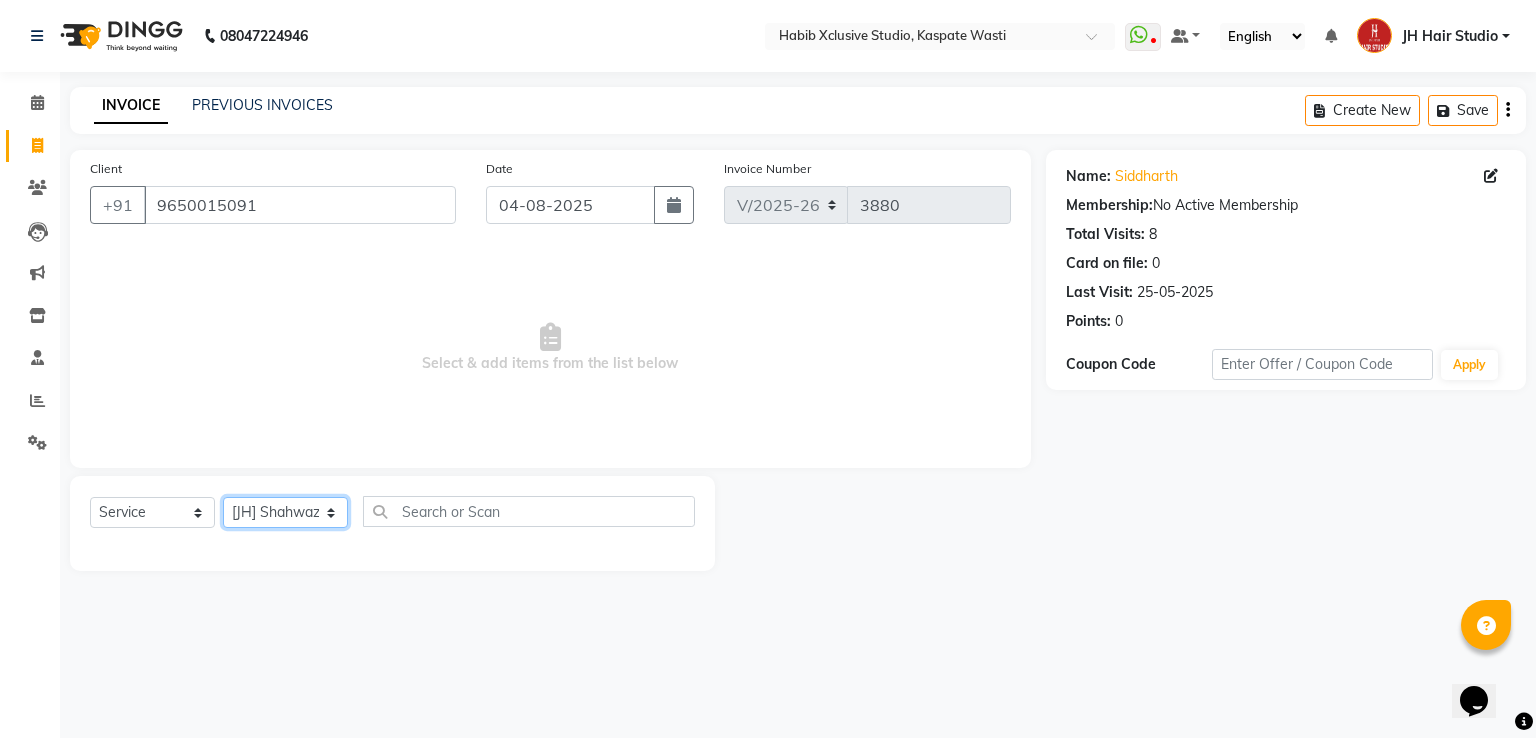 click on "Select Stylist [F1] GANESH [F1] Jagdish  [ F1] RAM [F1]Sanjay [F1]Siddhu [F1] Suraj  [F1] USHA [F2] AYAN  [F2] Deepak [F2] Smital [JH] DUBALE  GANESH [JH] Gopal Wagh JH Hair Studio [JH] Harish [JH] Omkar [JH] Shahwaz Shaikh [JH] SIDDHANT  [JH] SWAPNIL [JH] Tushaar" 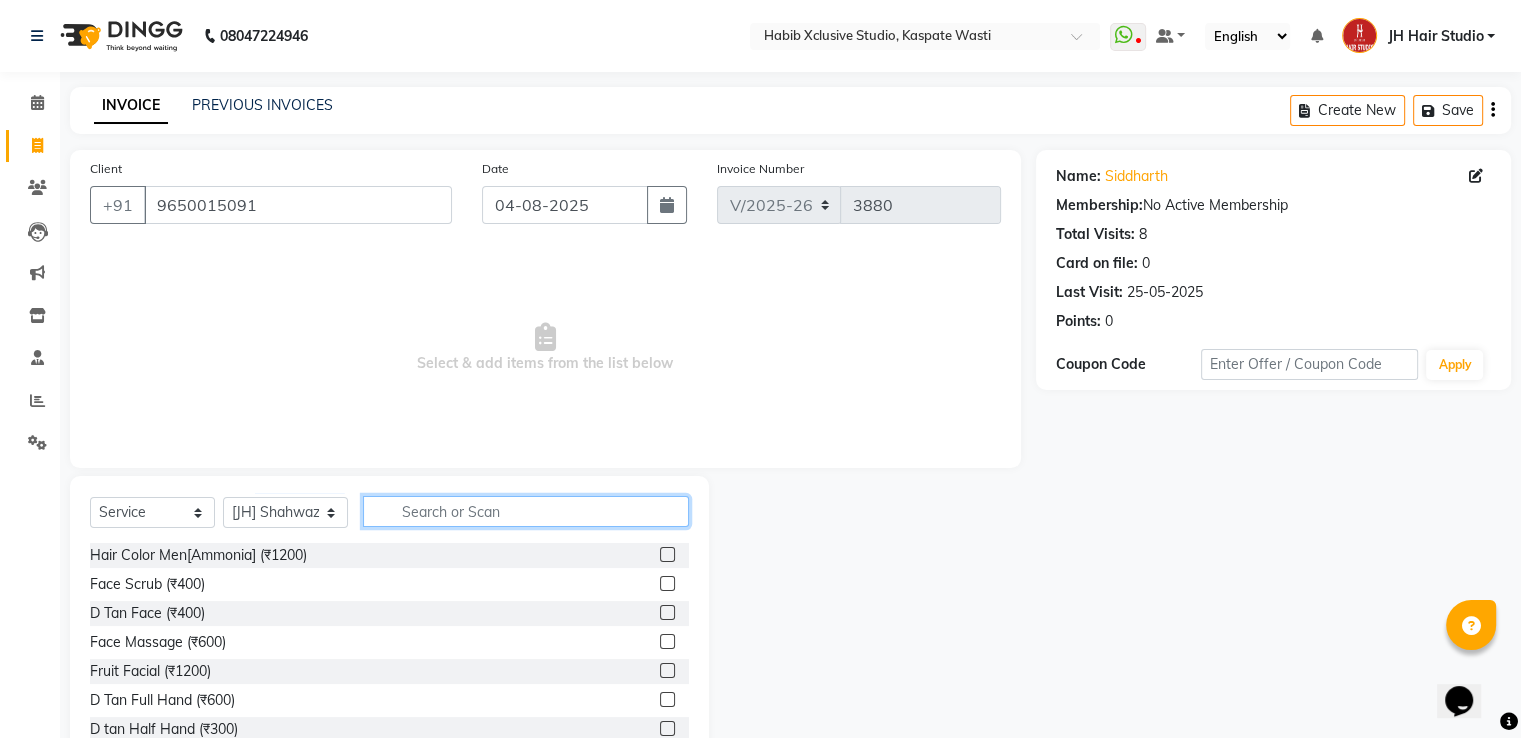 click 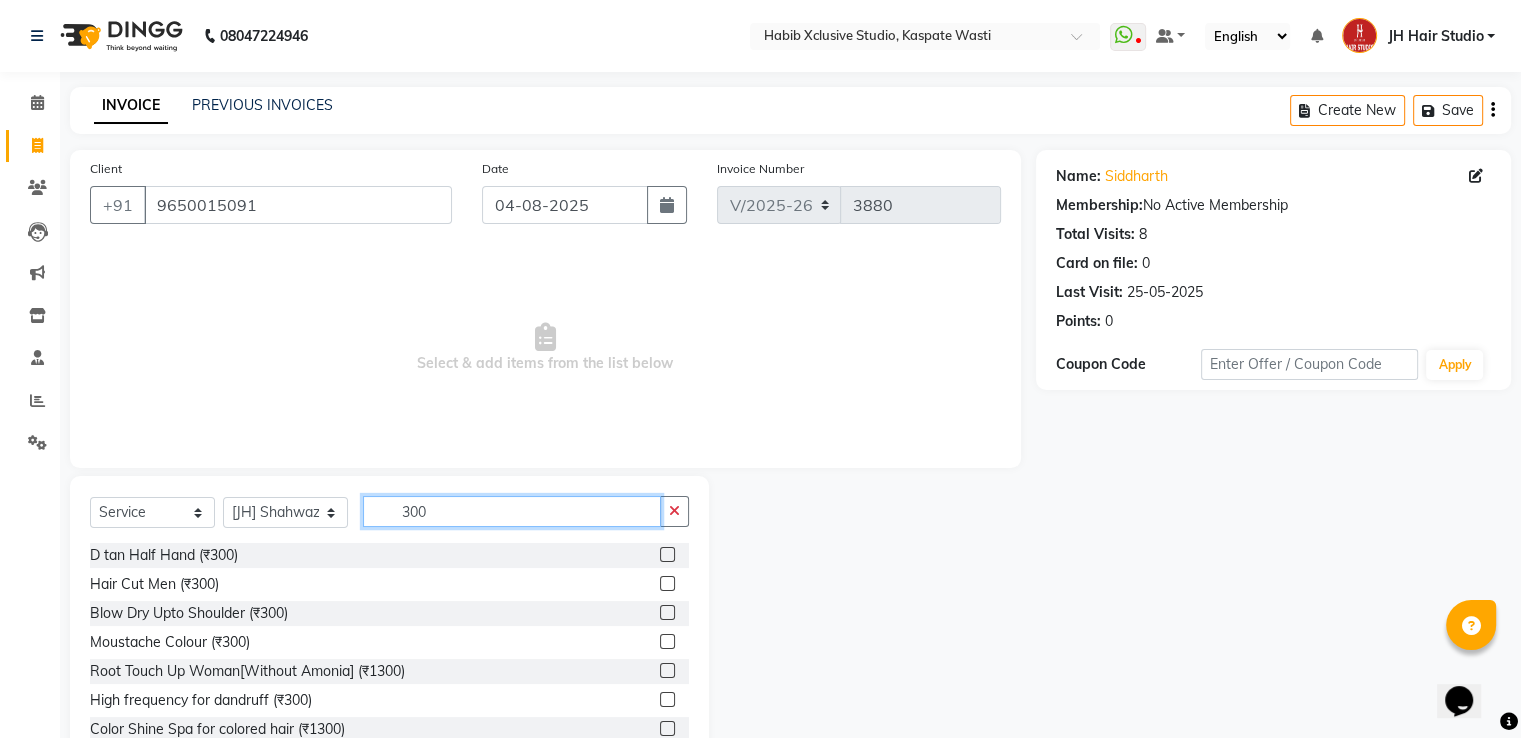 type on "300" 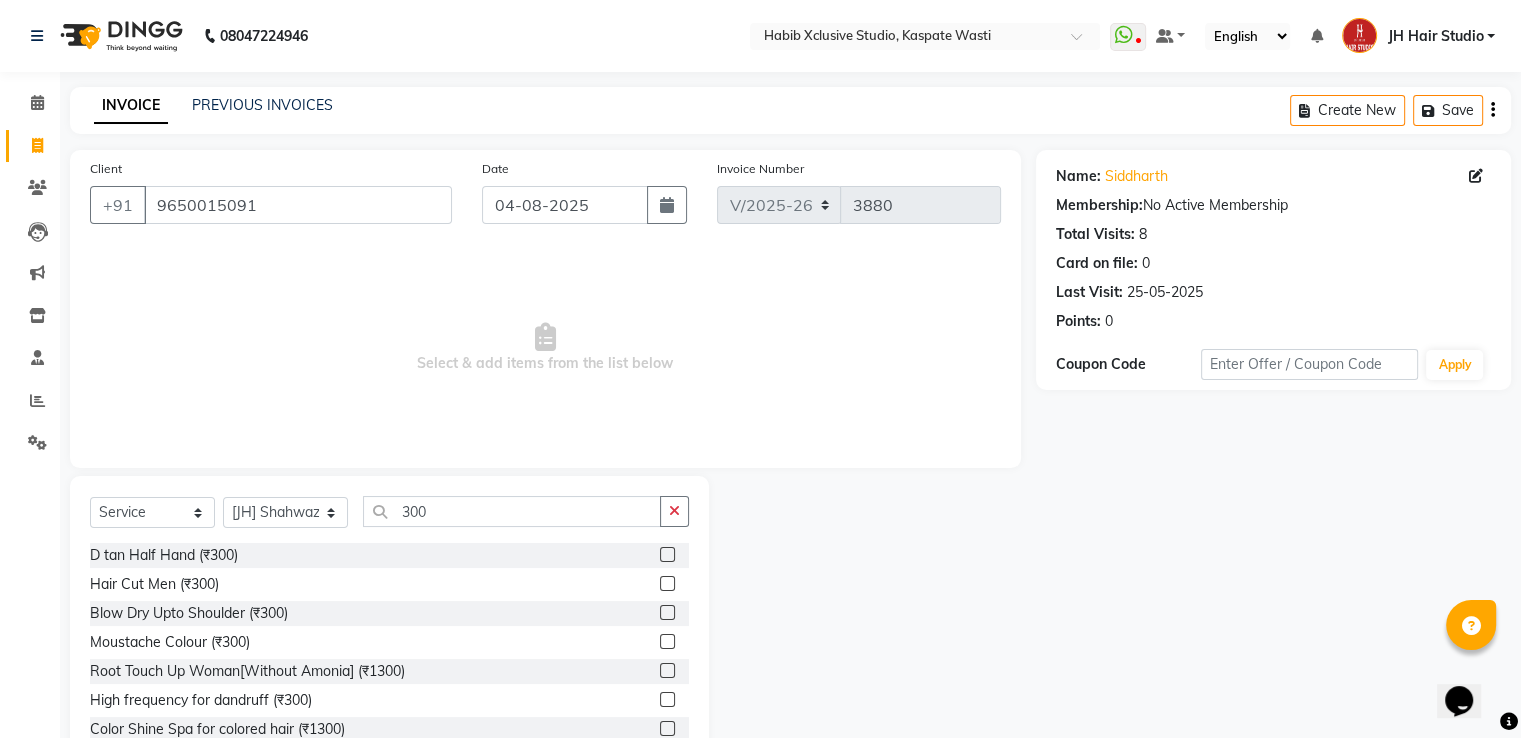 click 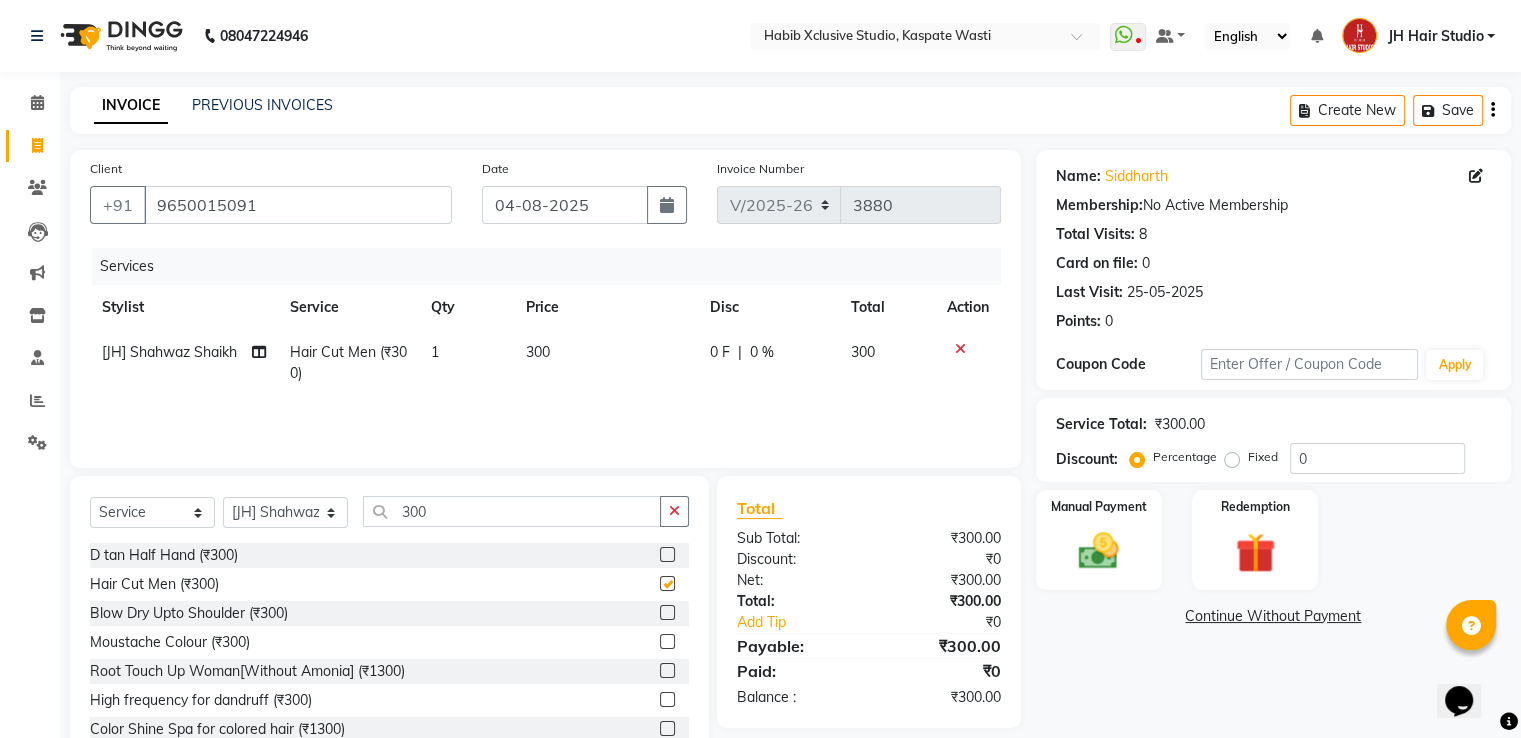 checkbox on "false" 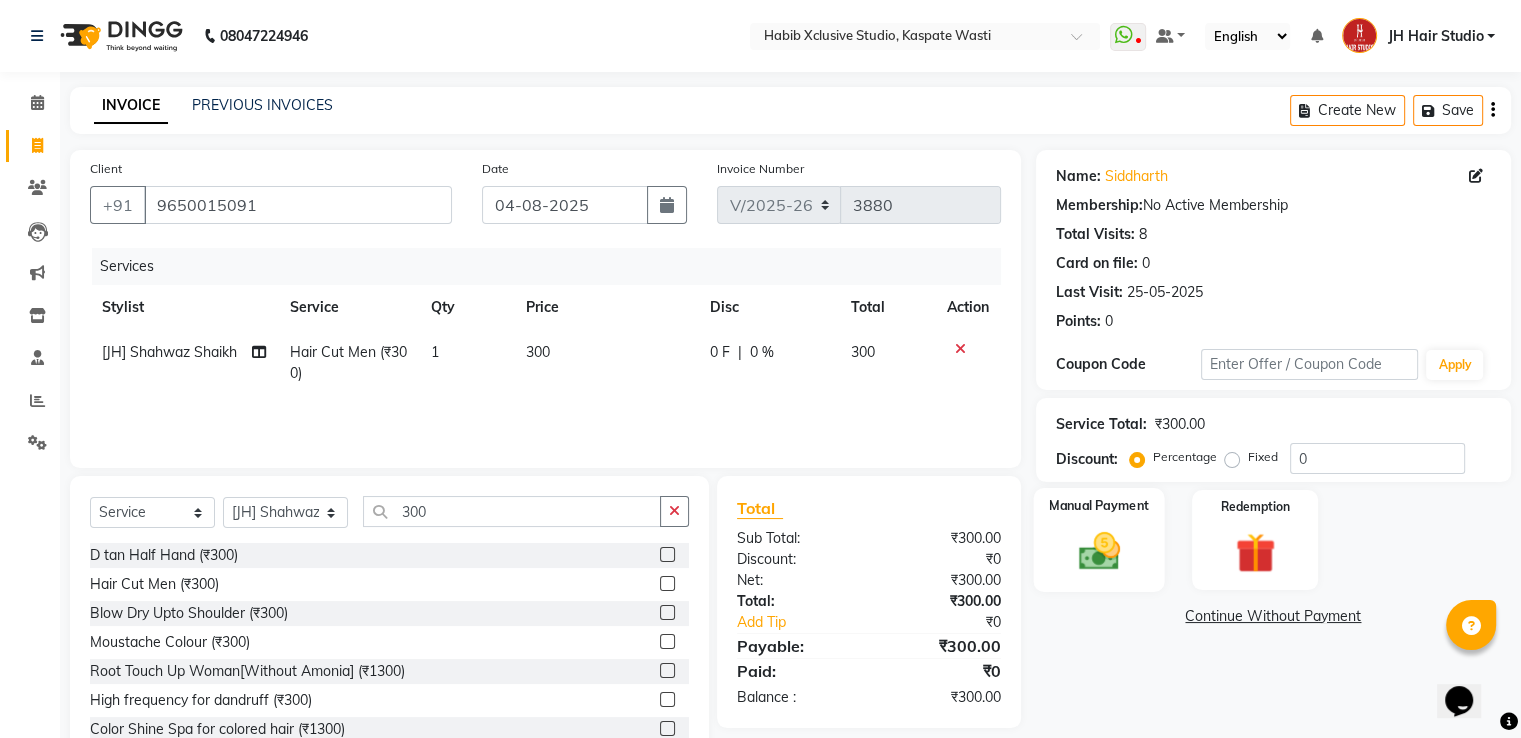 click 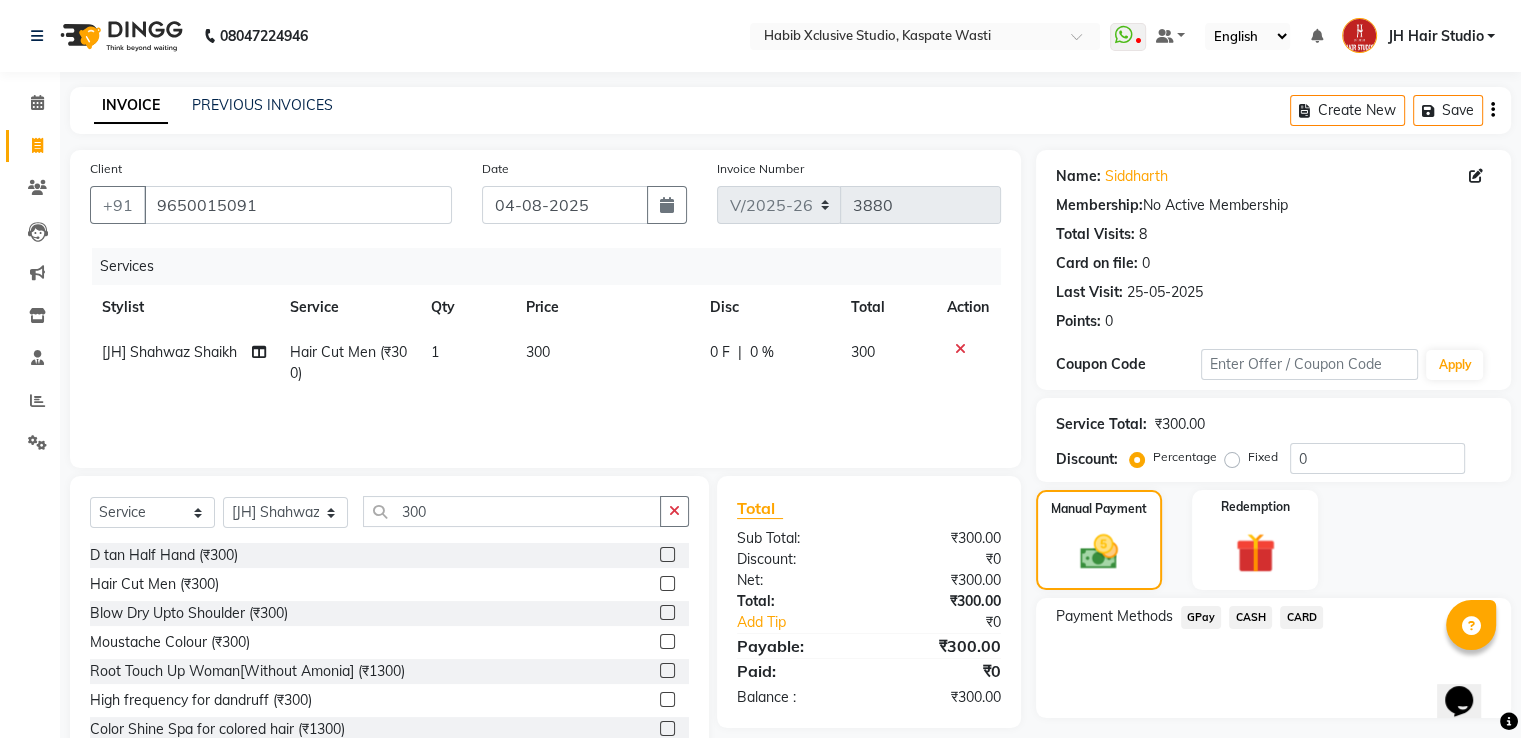 click on "GPay" 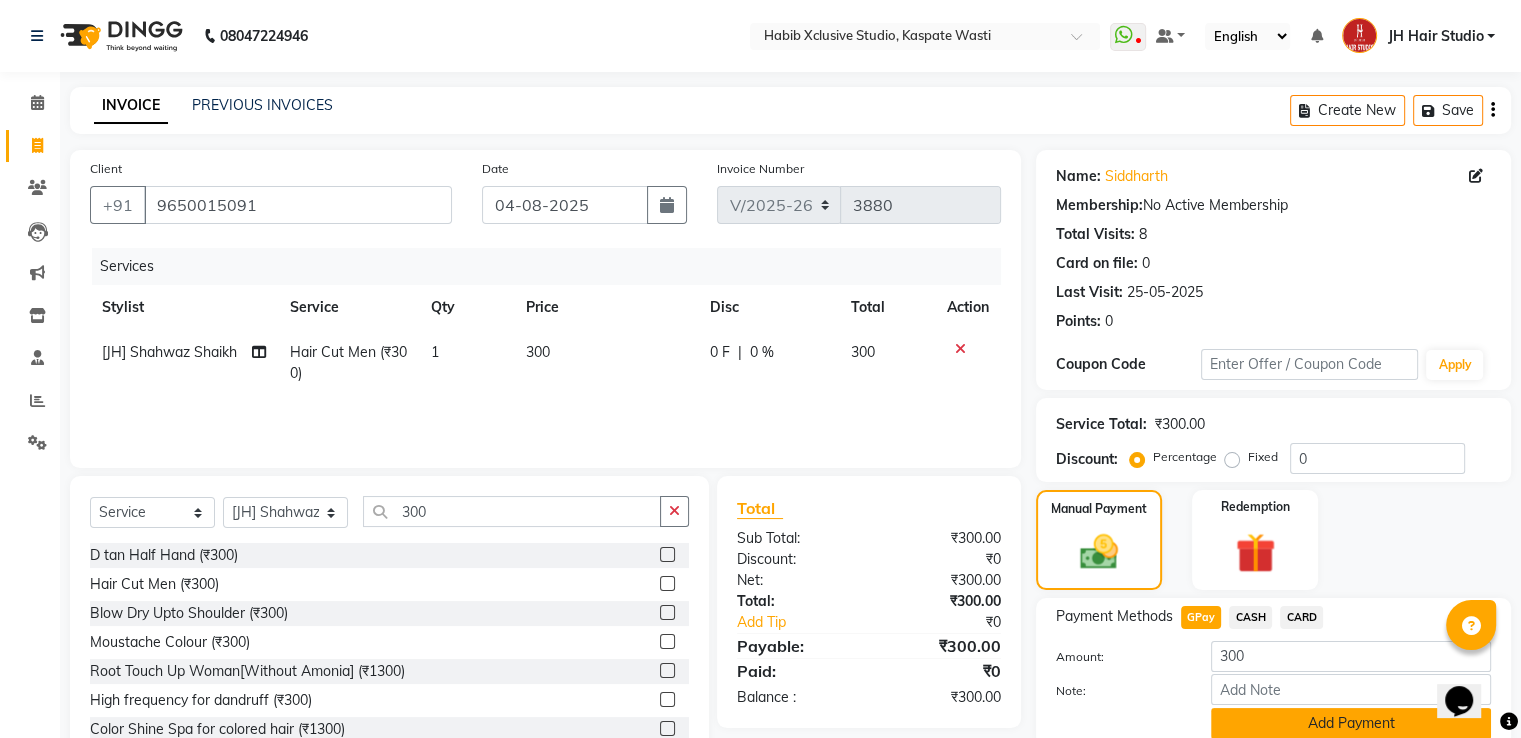 click on "Add Payment" 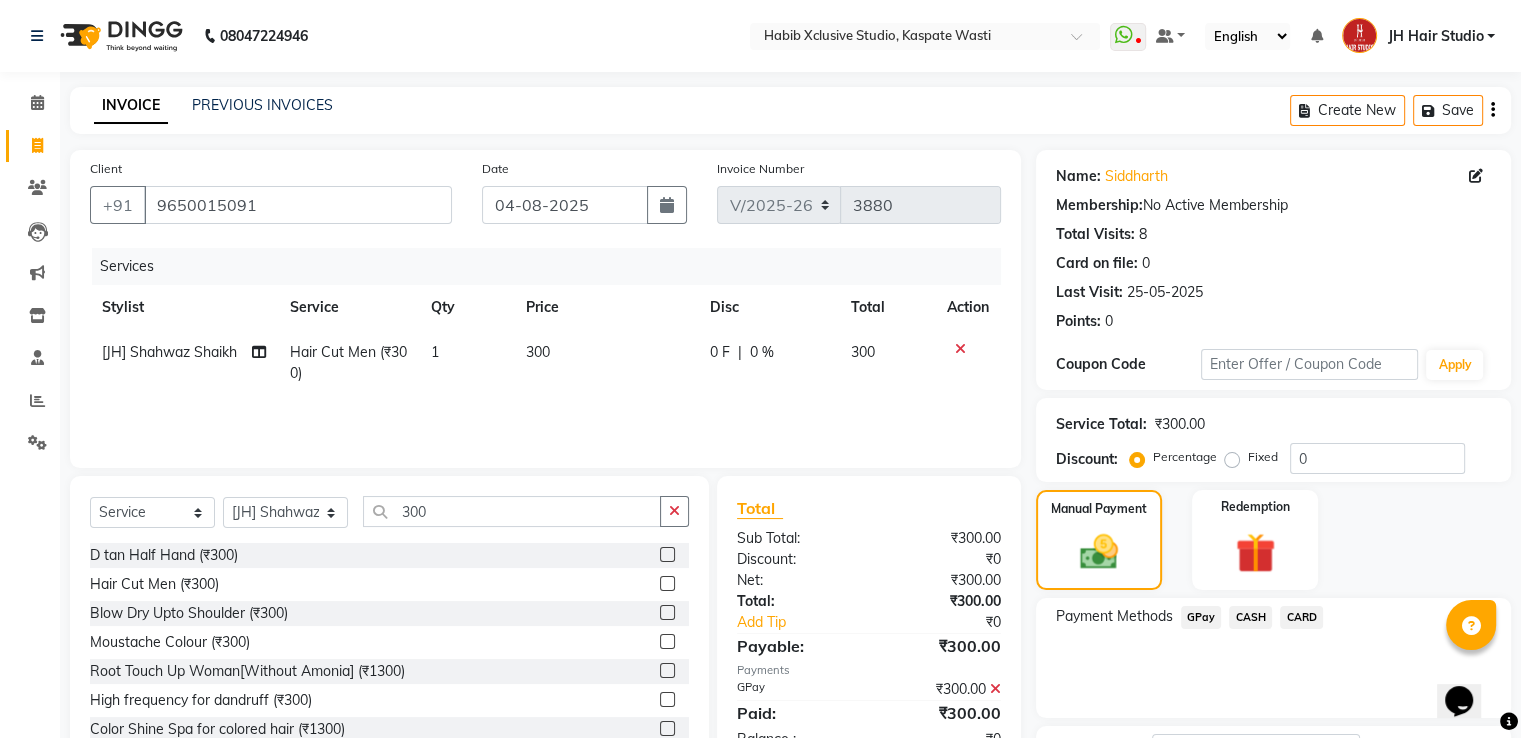 scroll, scrollTop: 163, scrollLeft: 0, axis: vertical 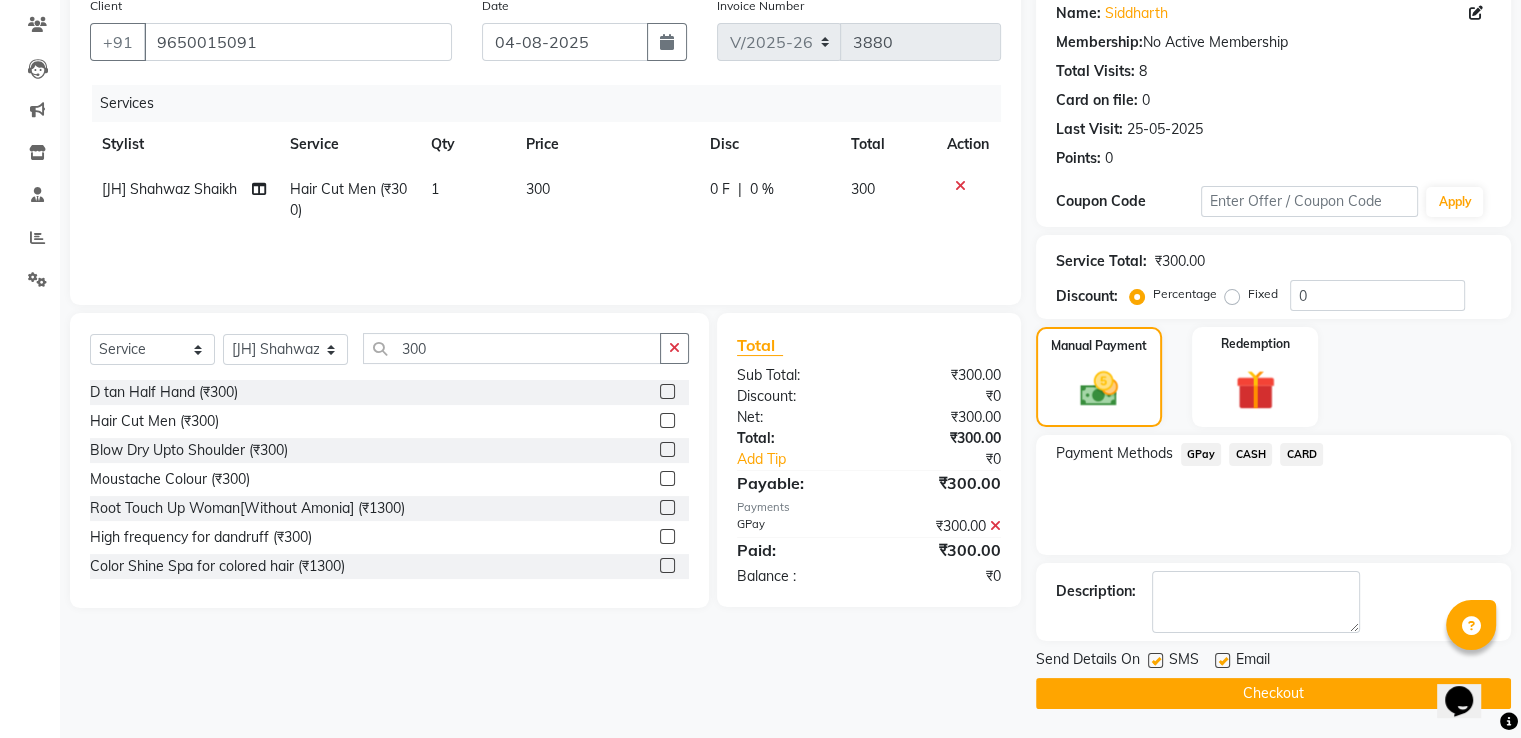 click on "Checkout" 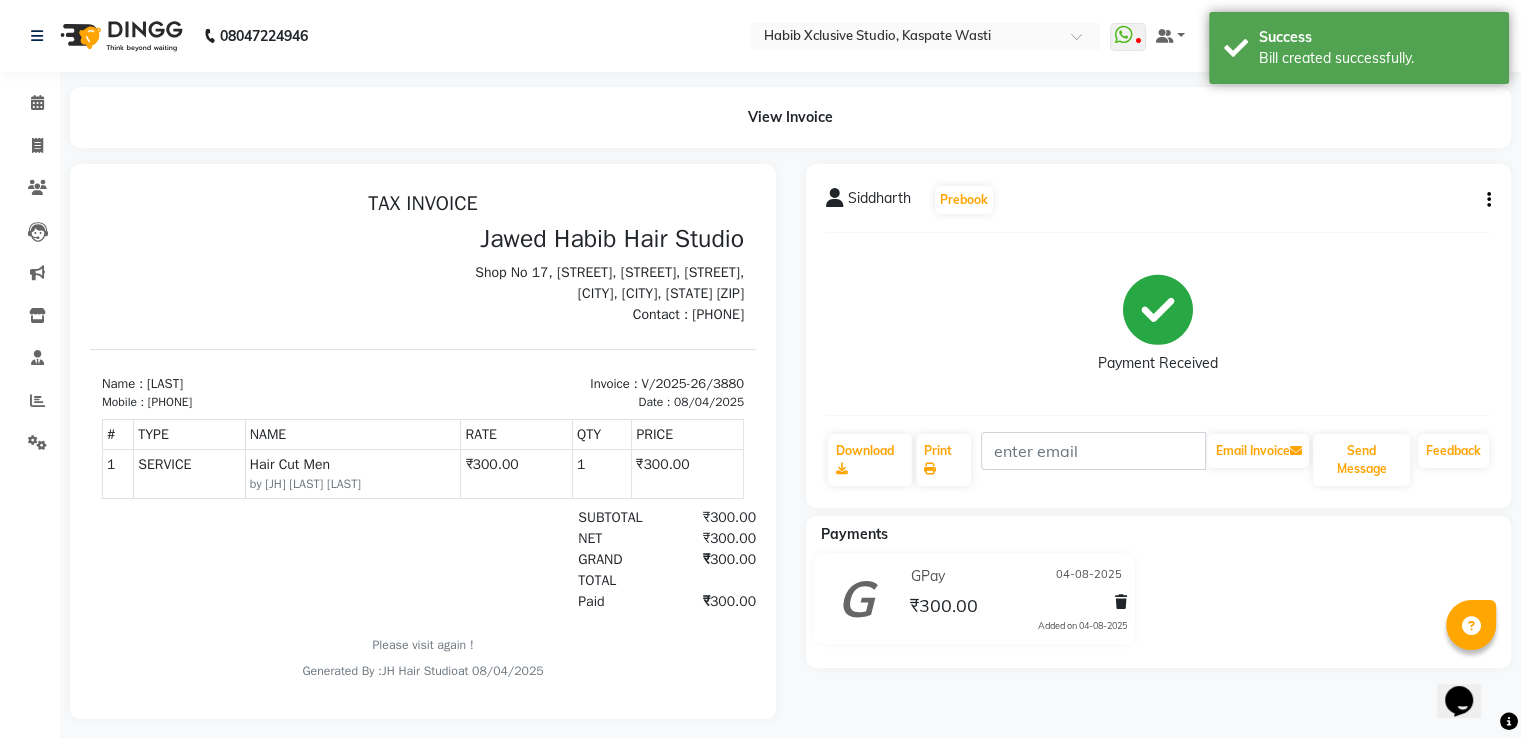 scroll, scrollTop: 0, scrollLeft: 0, axis: both 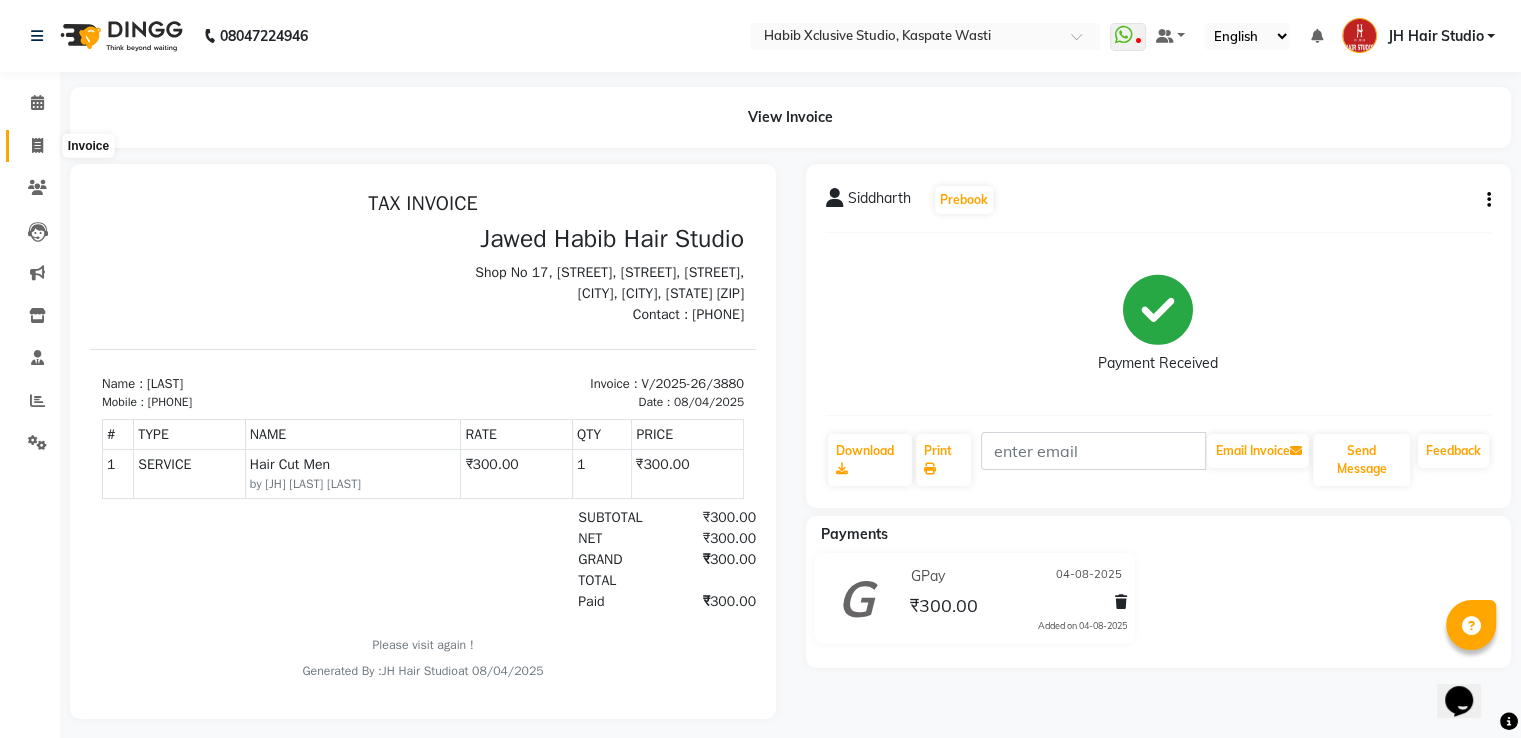 click 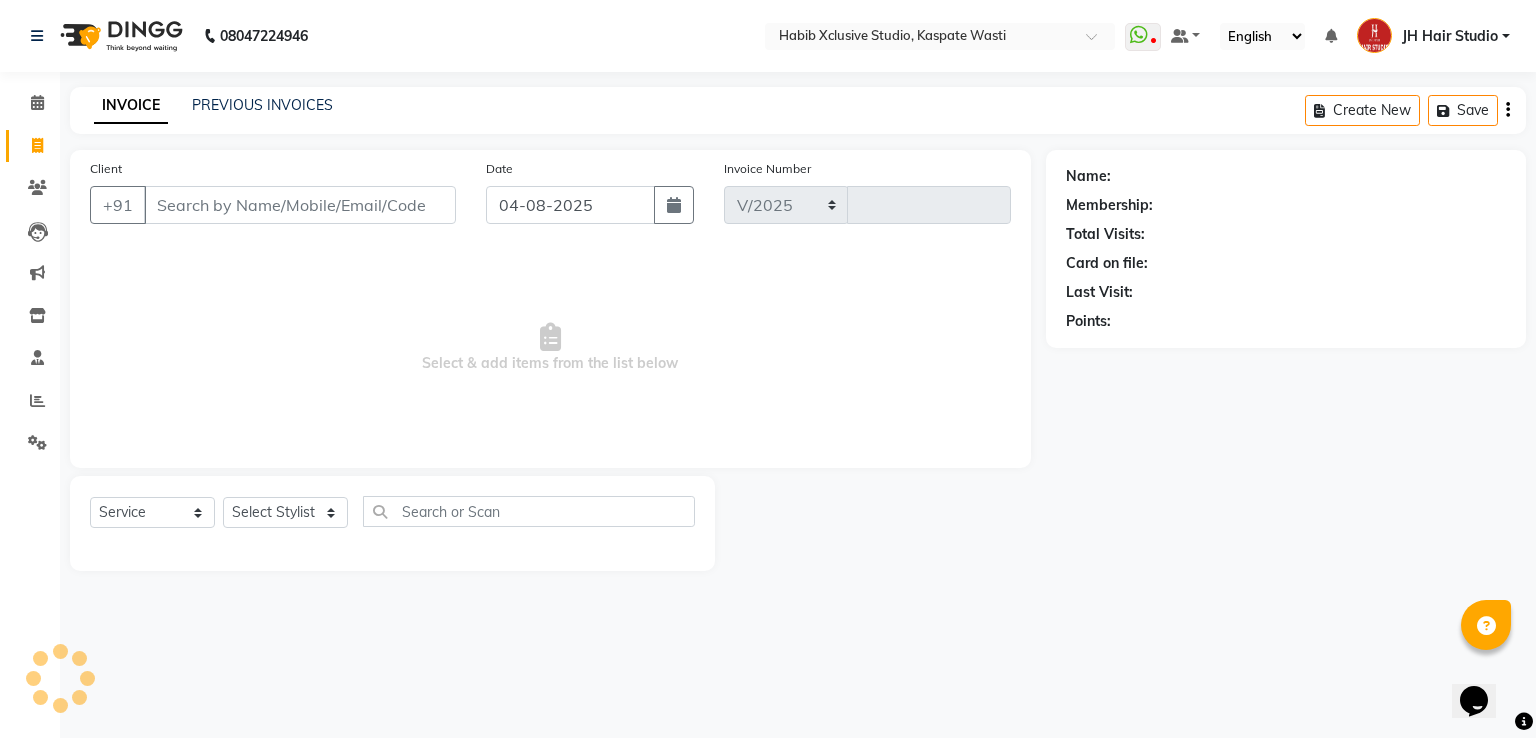 select on "130" 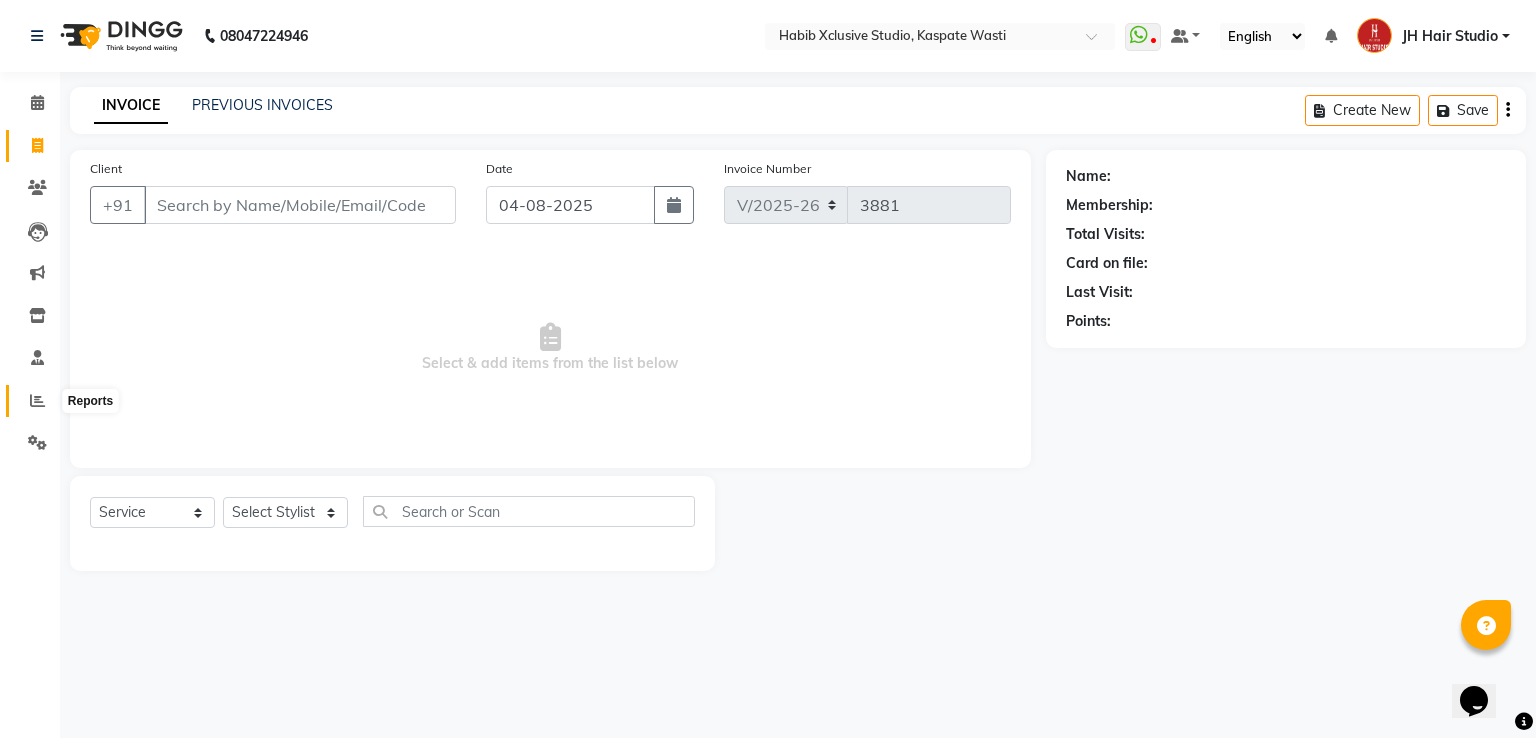 click 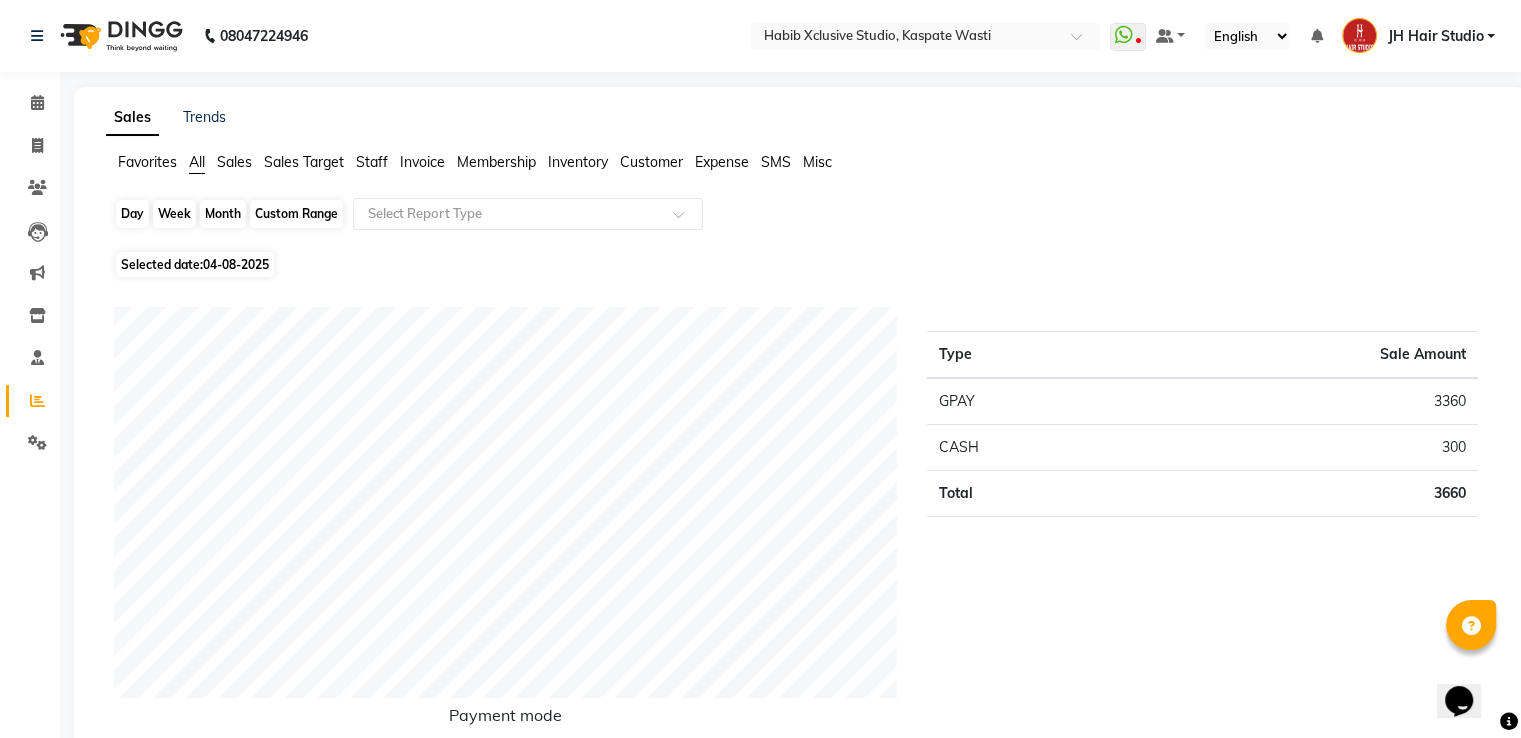 click on "Day" 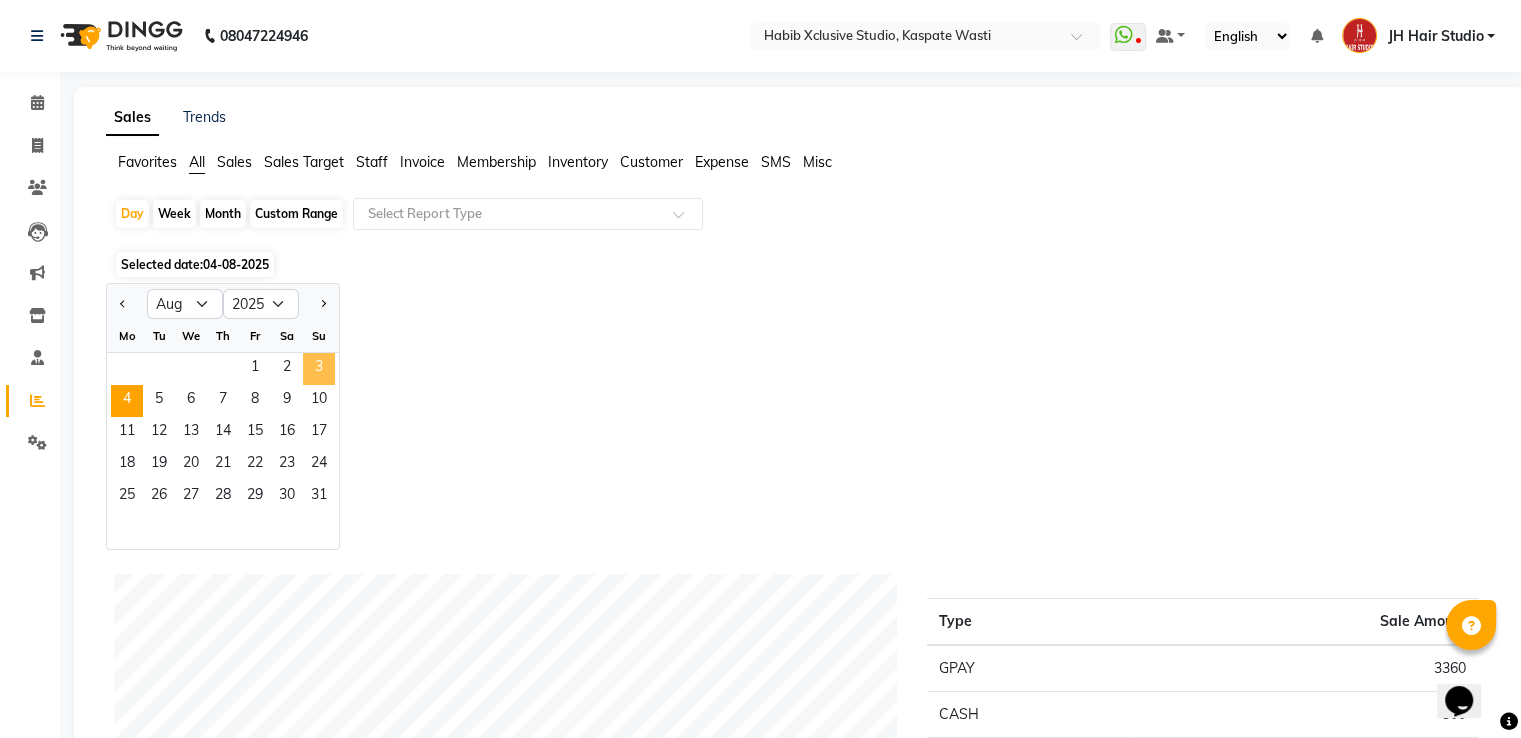 click on "3" 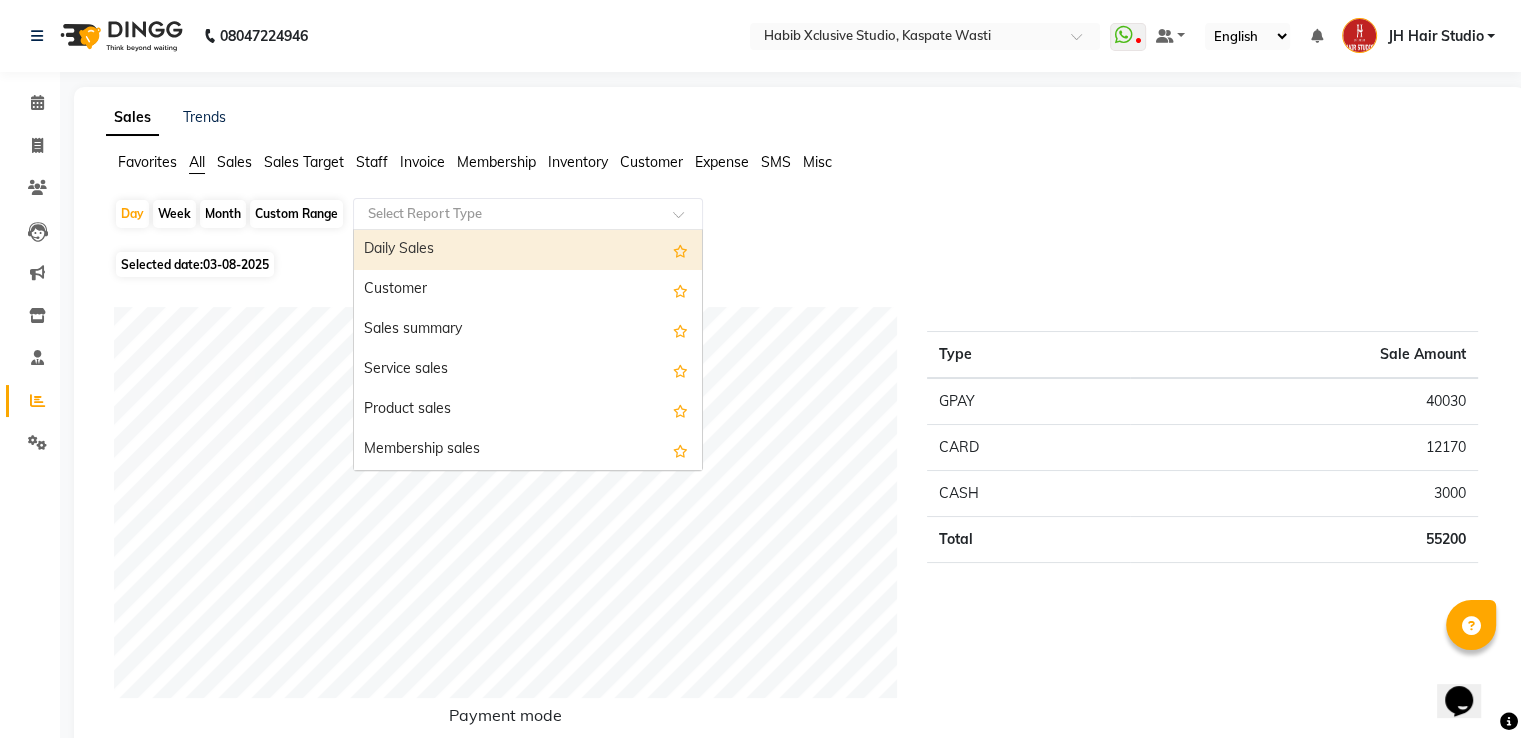 click on "Select Report Type" 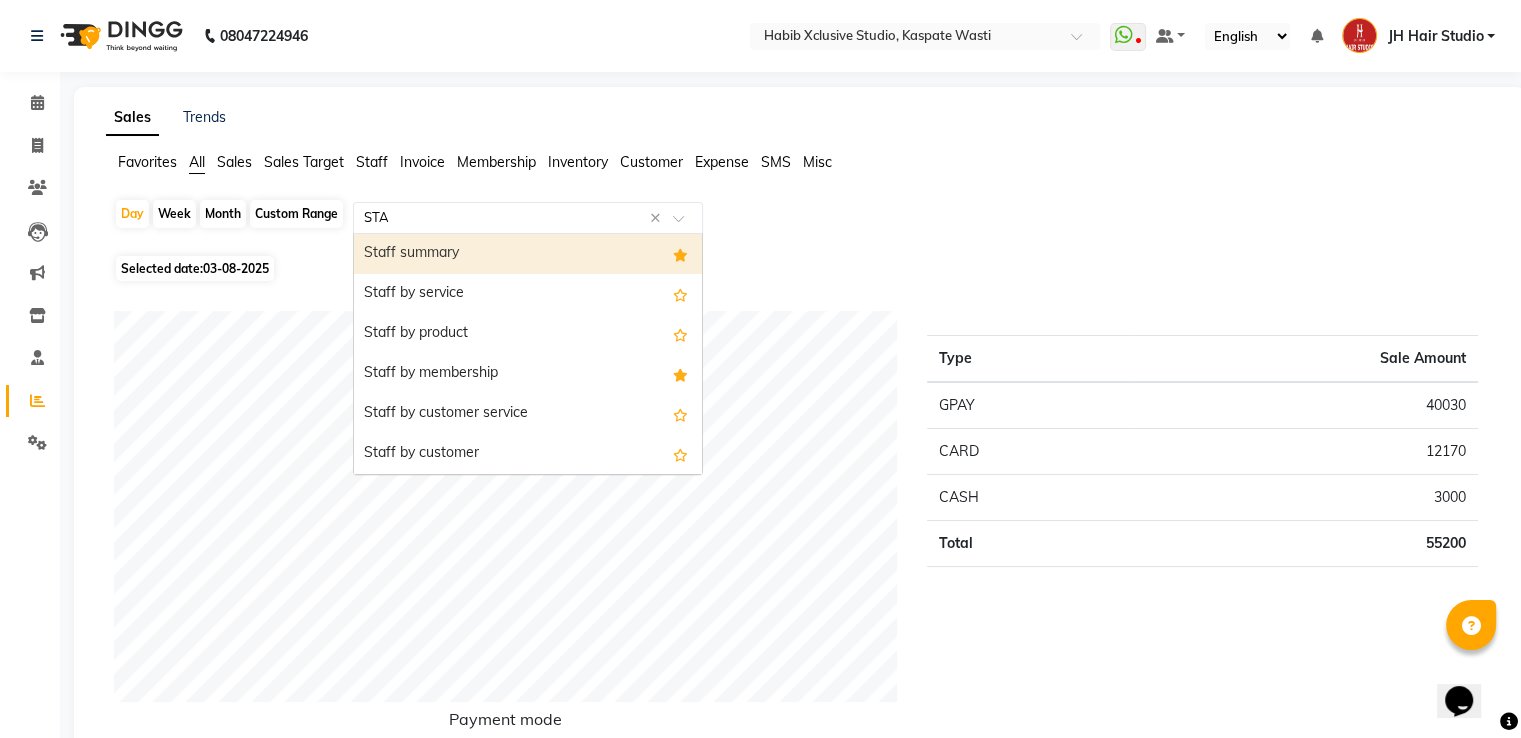 type on "STAF" 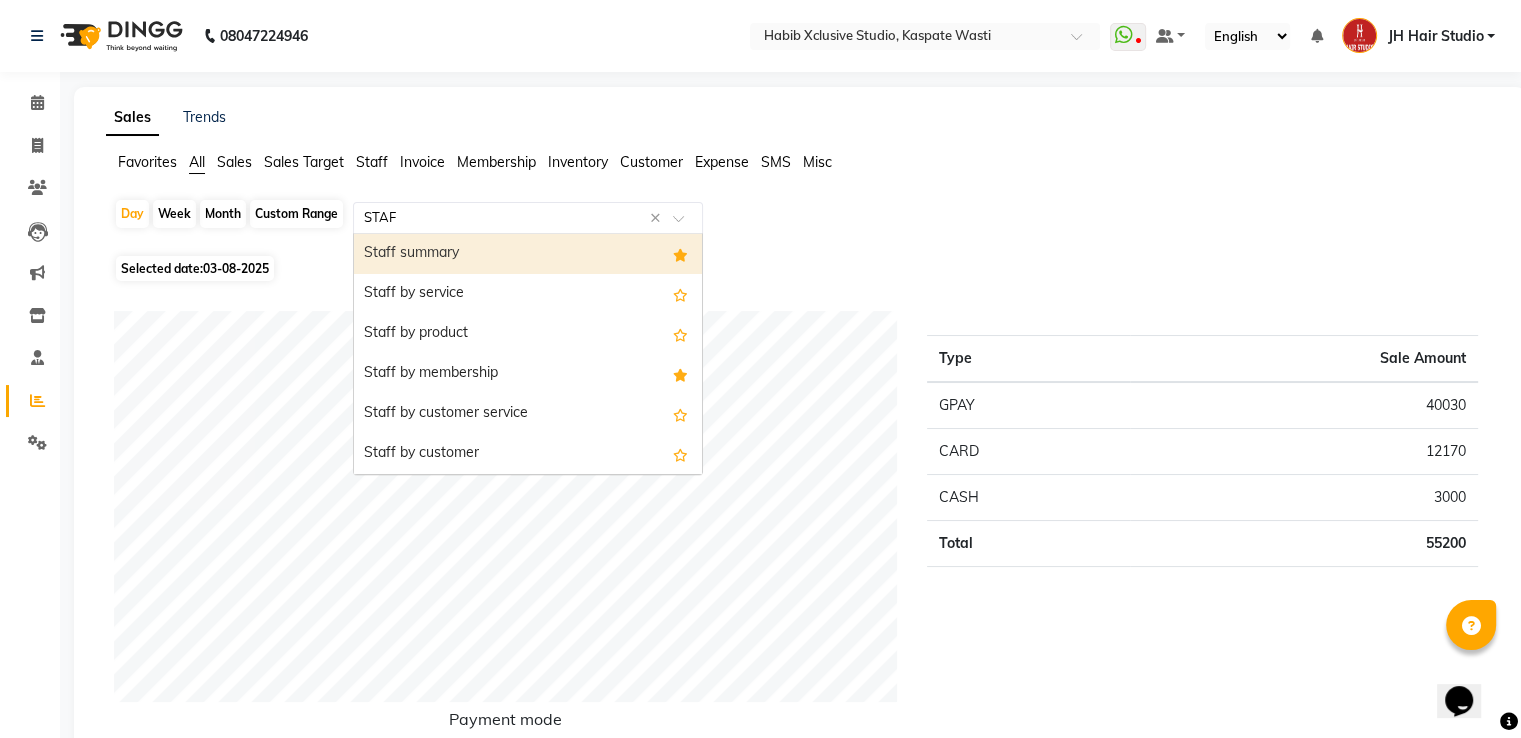 click on "Staff summary" at bounding box center (528, 254) 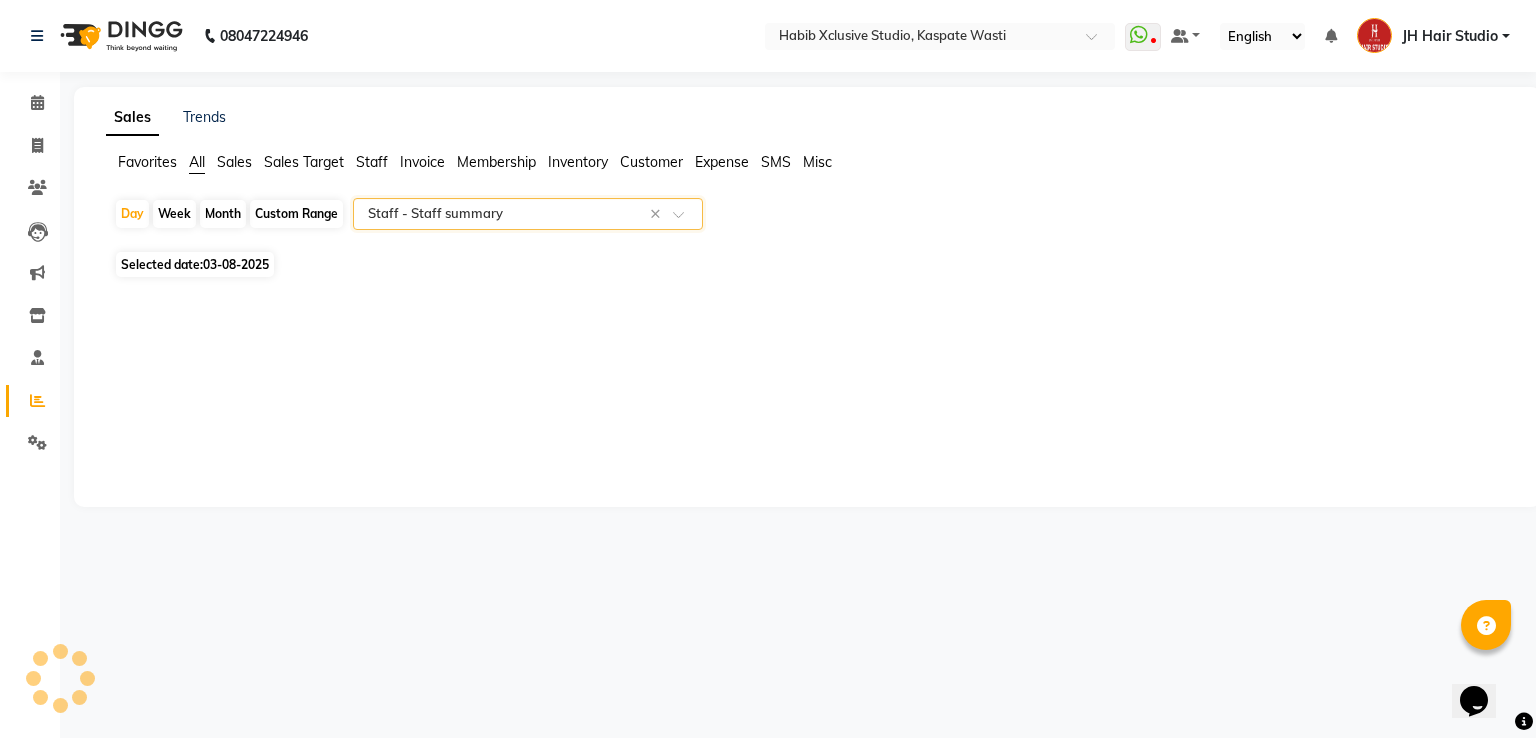 select on "pdf" 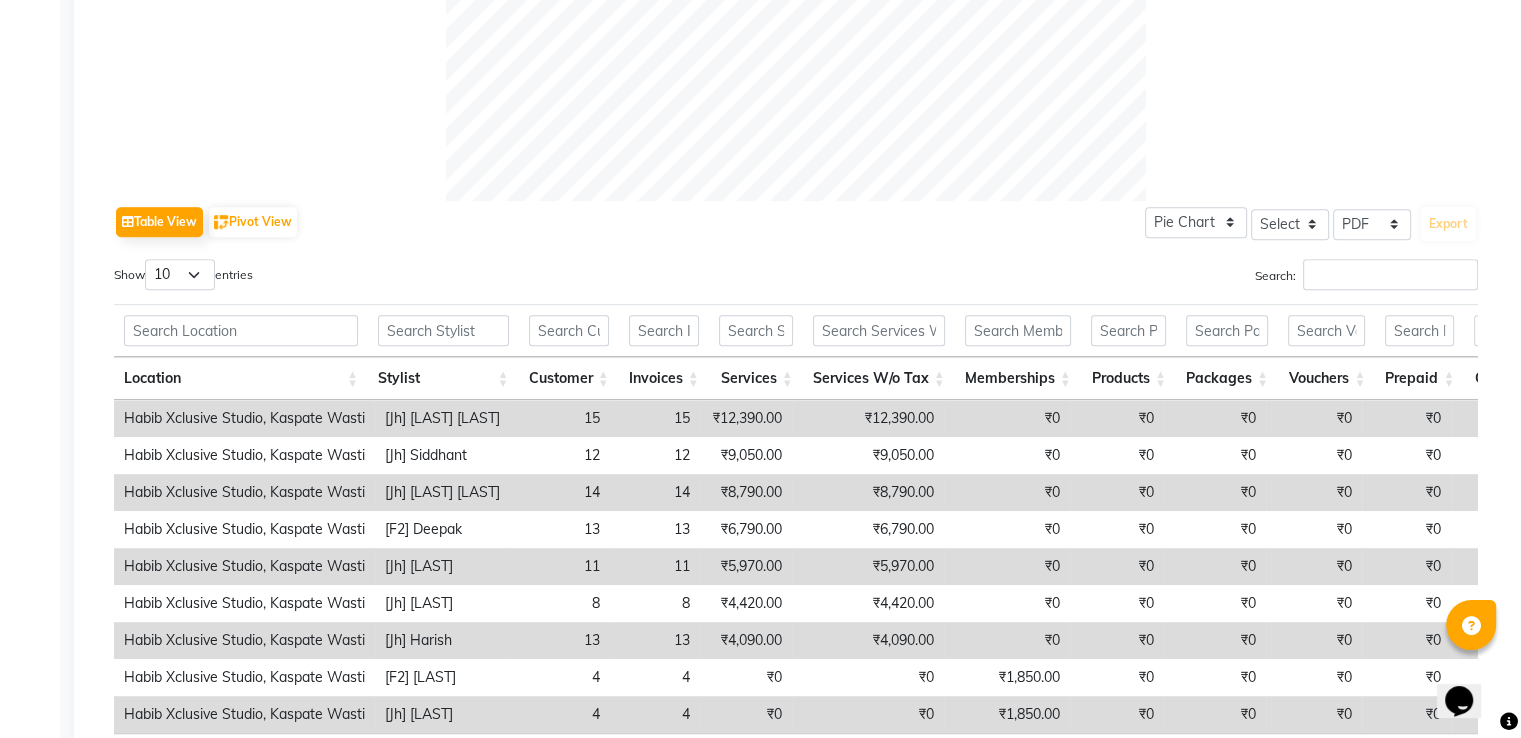 scroll, scrollTop: 836, scrollLeft: 0, axis: vertical 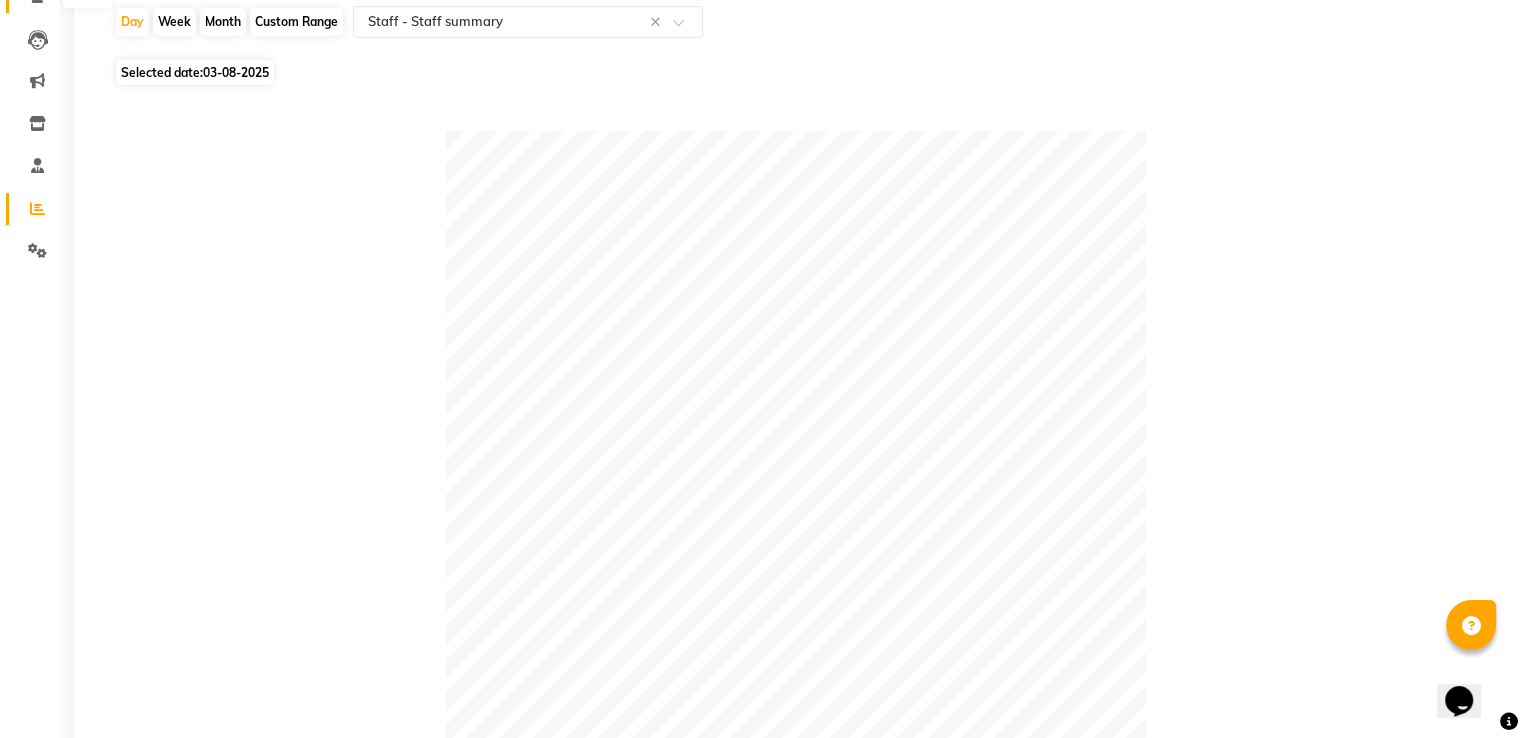 click 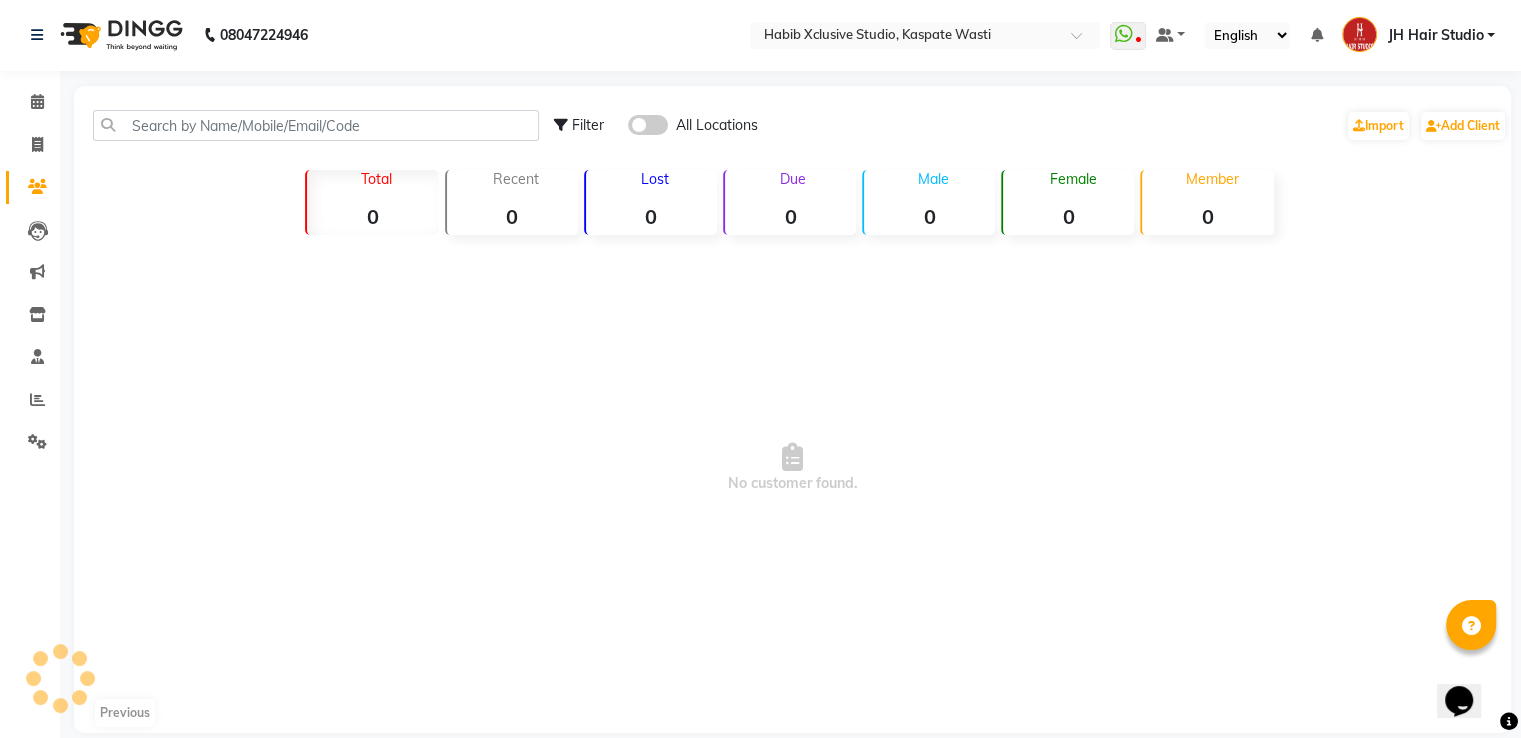 scroll, scrollTop: 0, scrollLeft: 0, axis: both 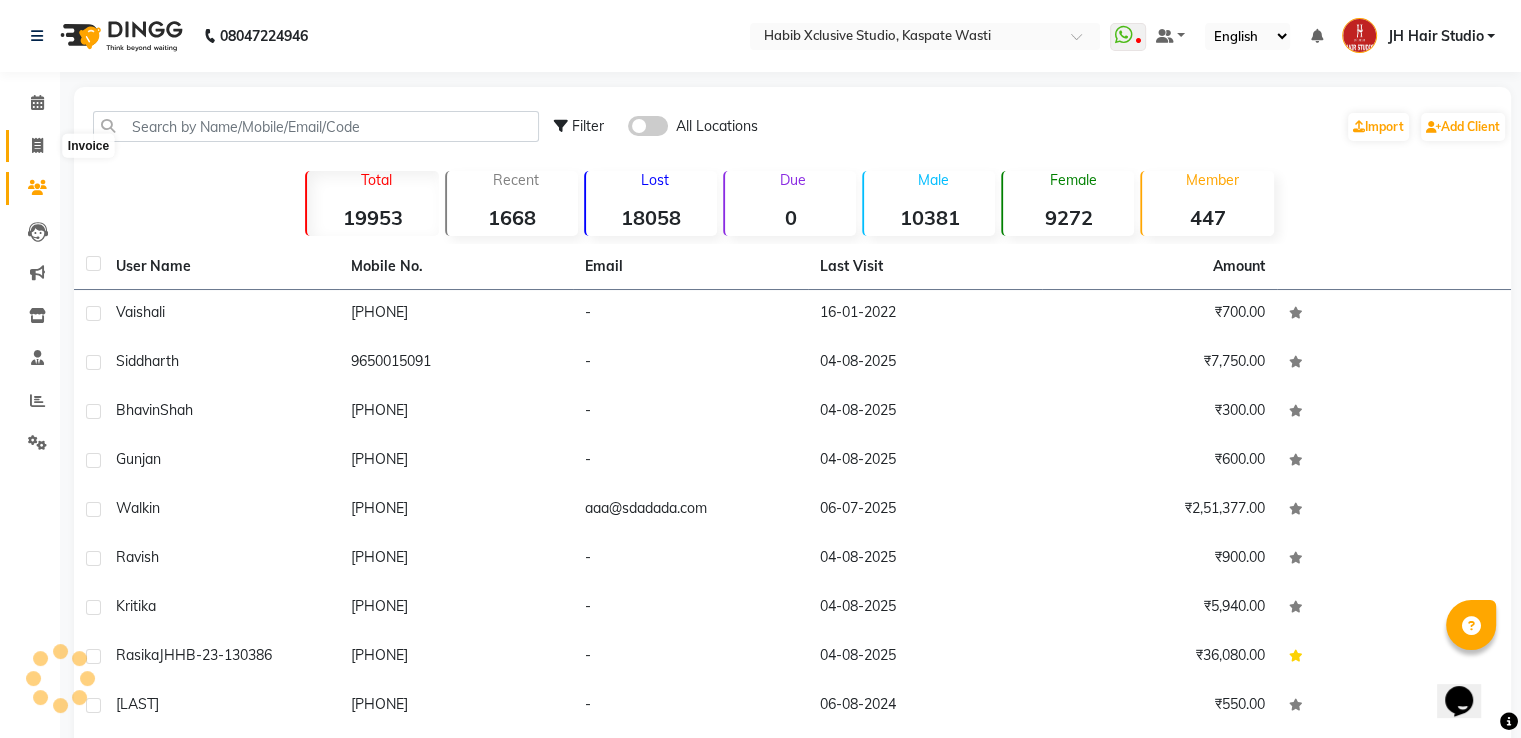 click 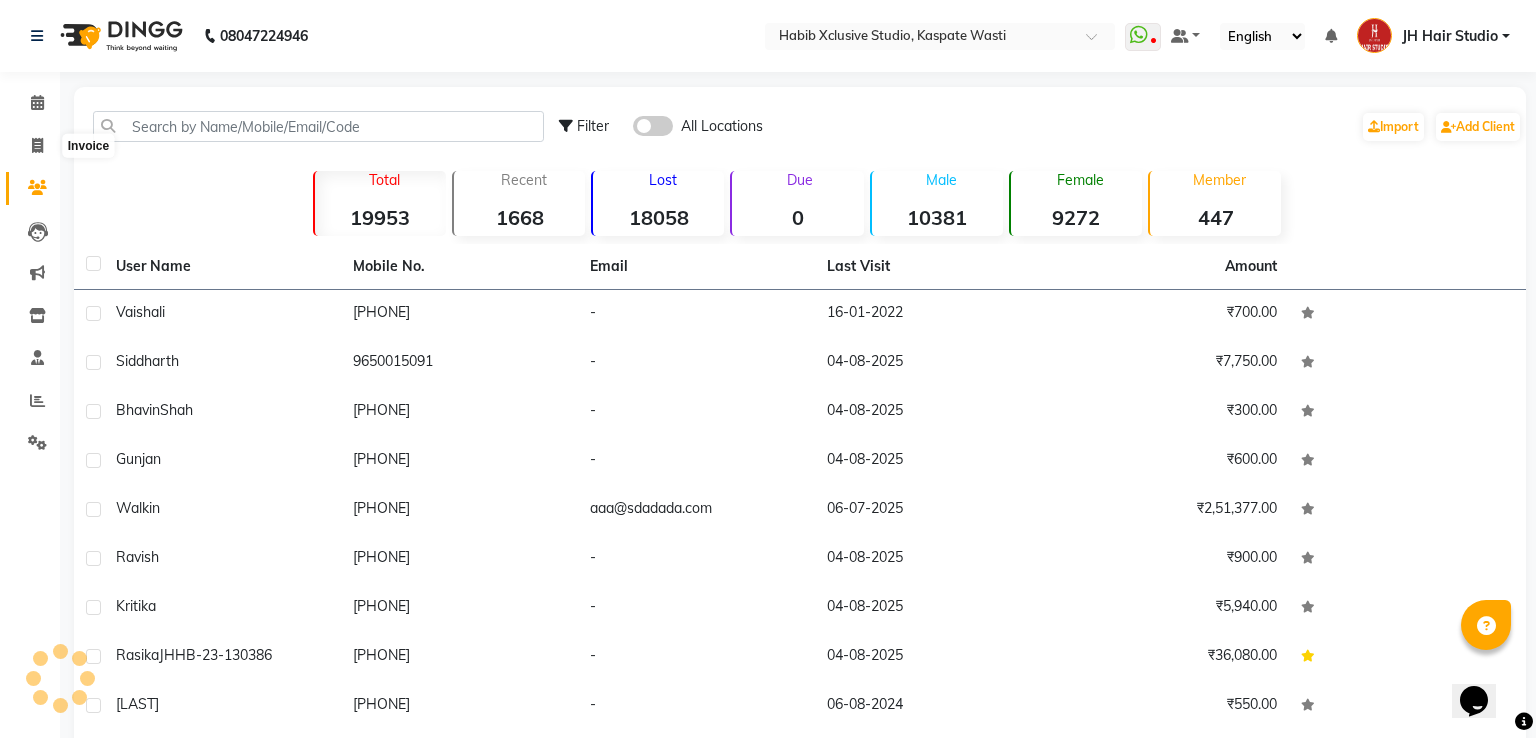 select on "service" 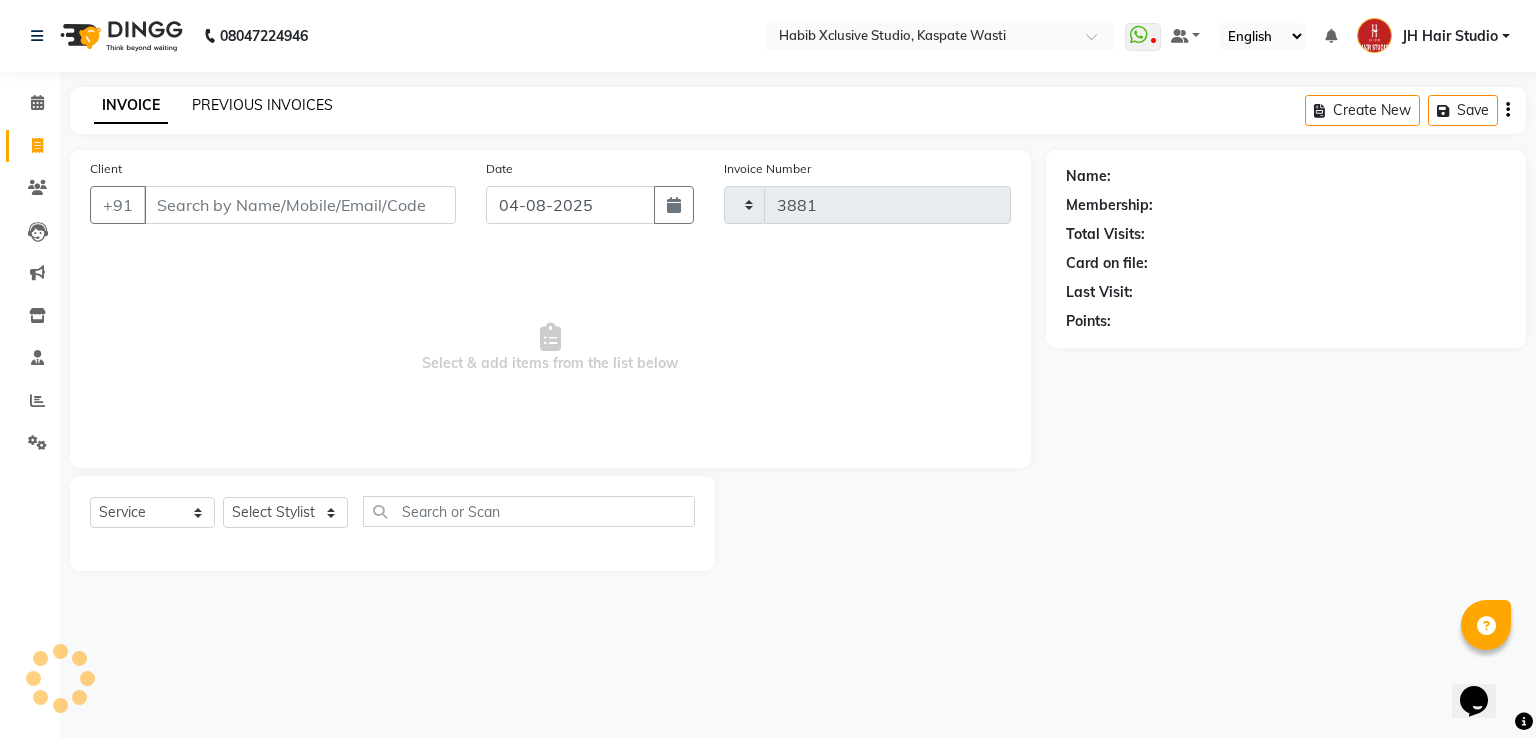 click on "PREVIOUS INVOICES" 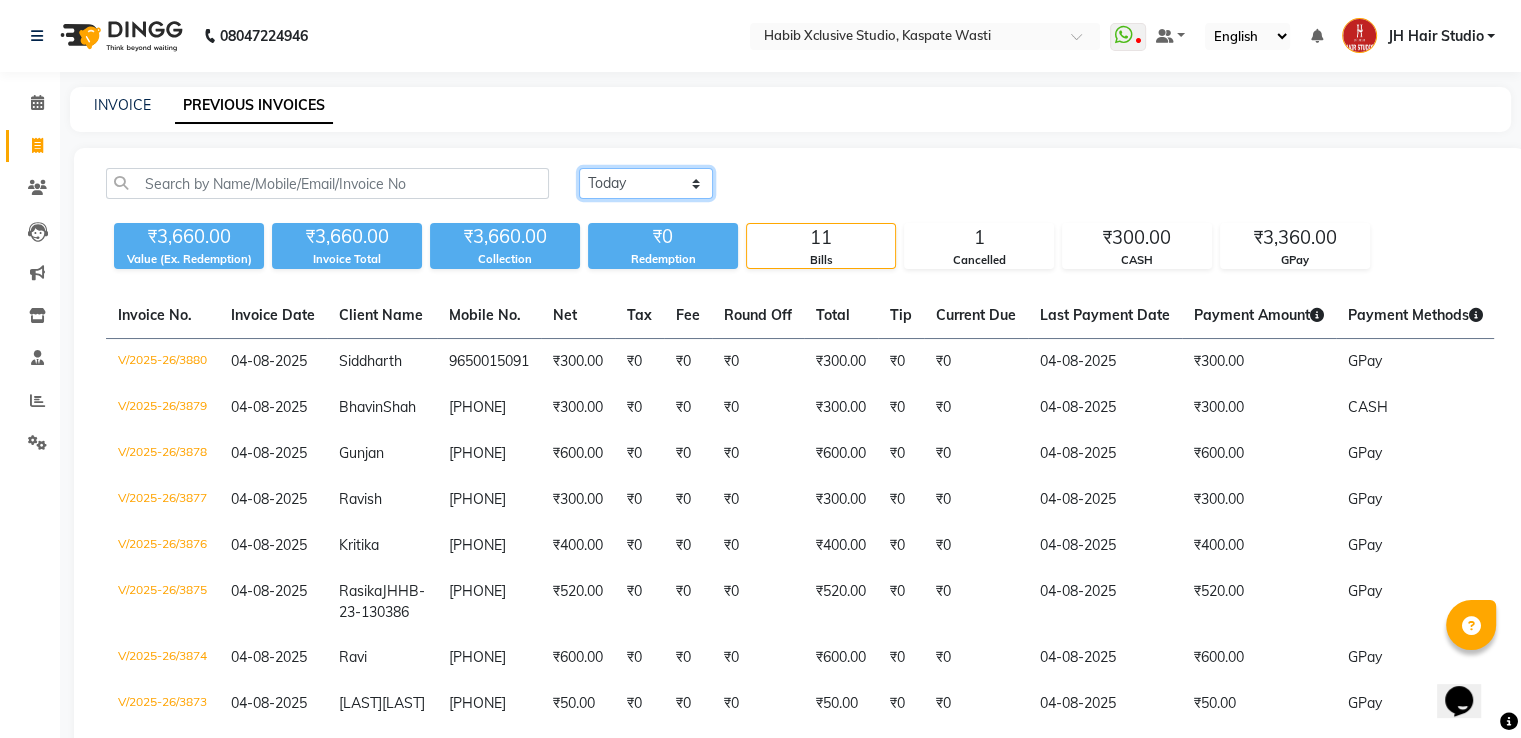 click on "Today Yesterday Custom Range" 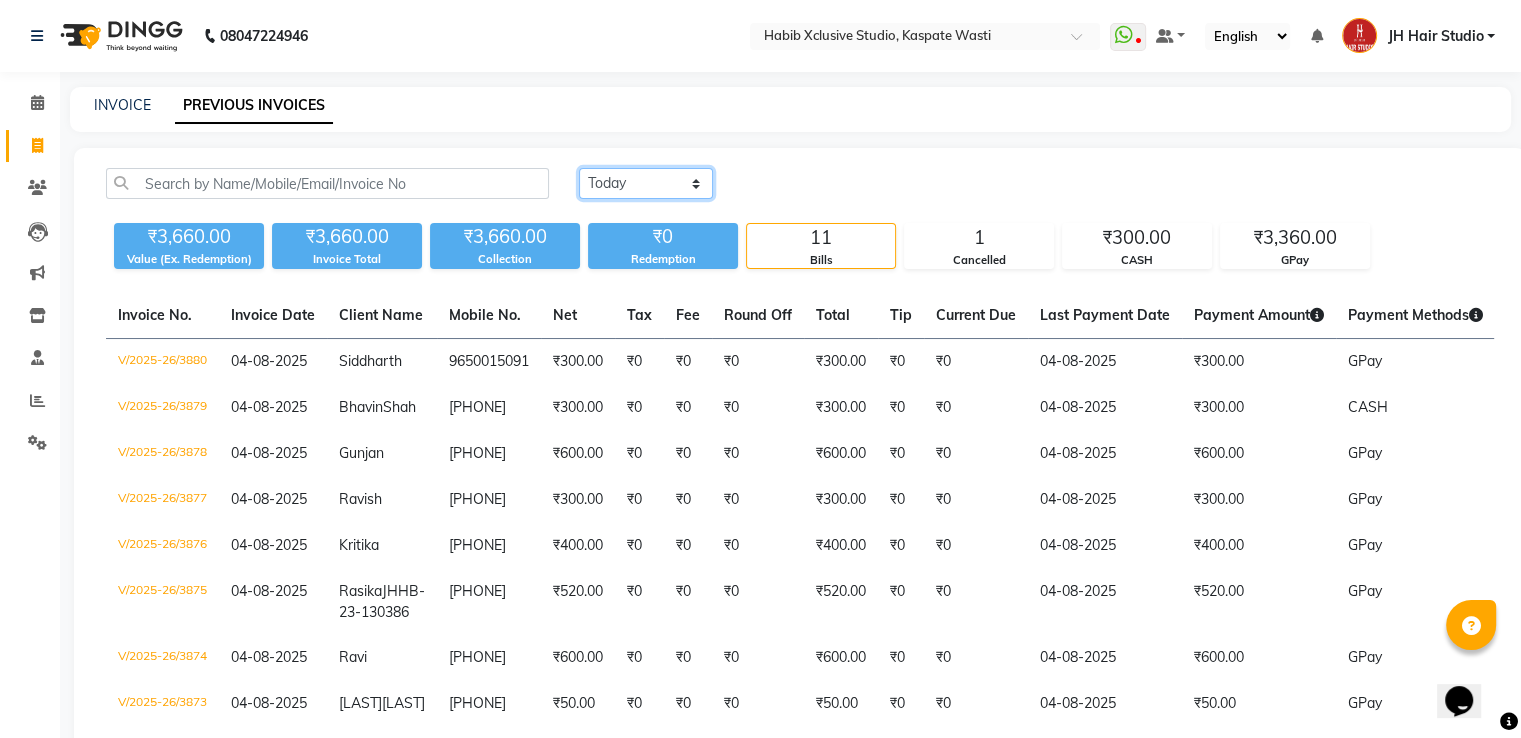 select on "yesterday" 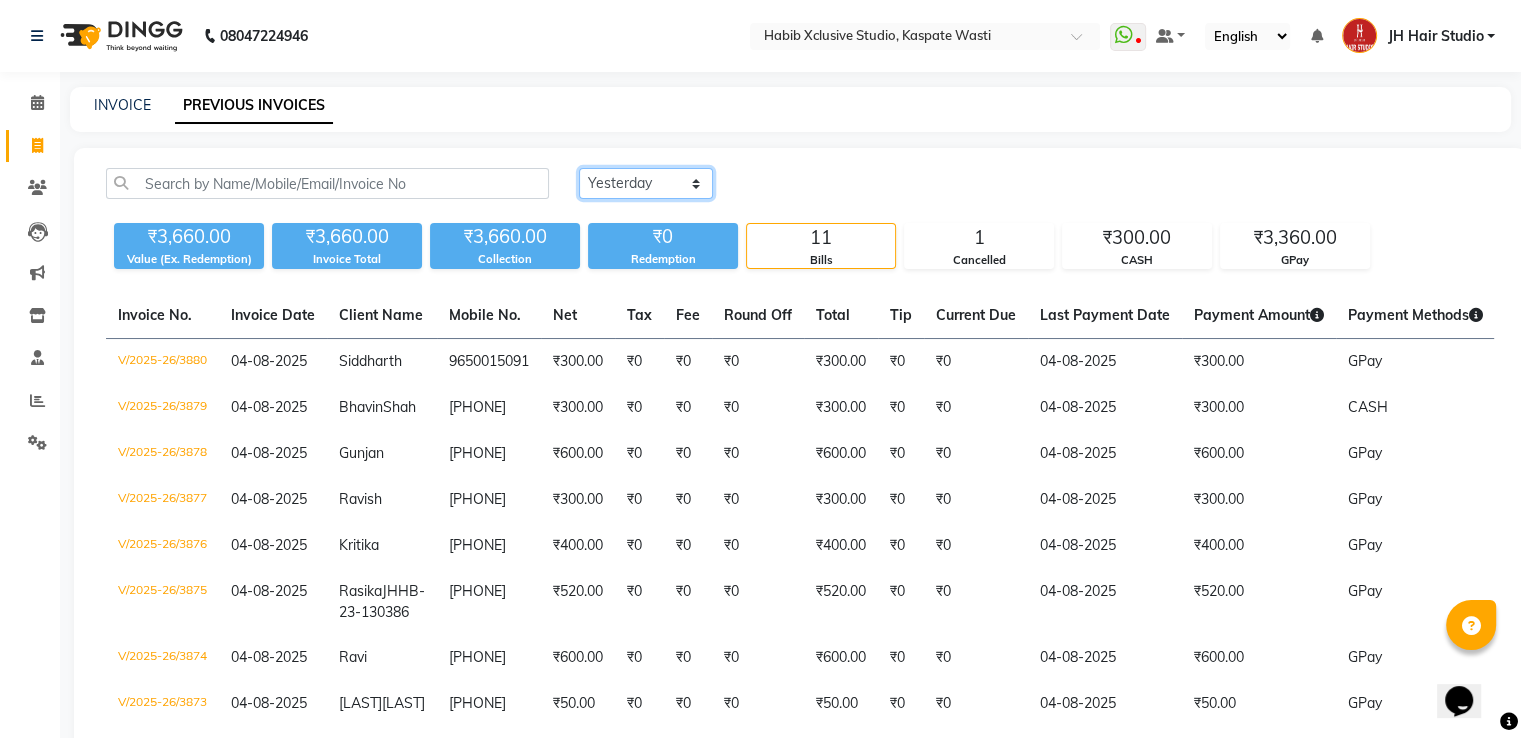 click on "Today Yesterday Custom Range" 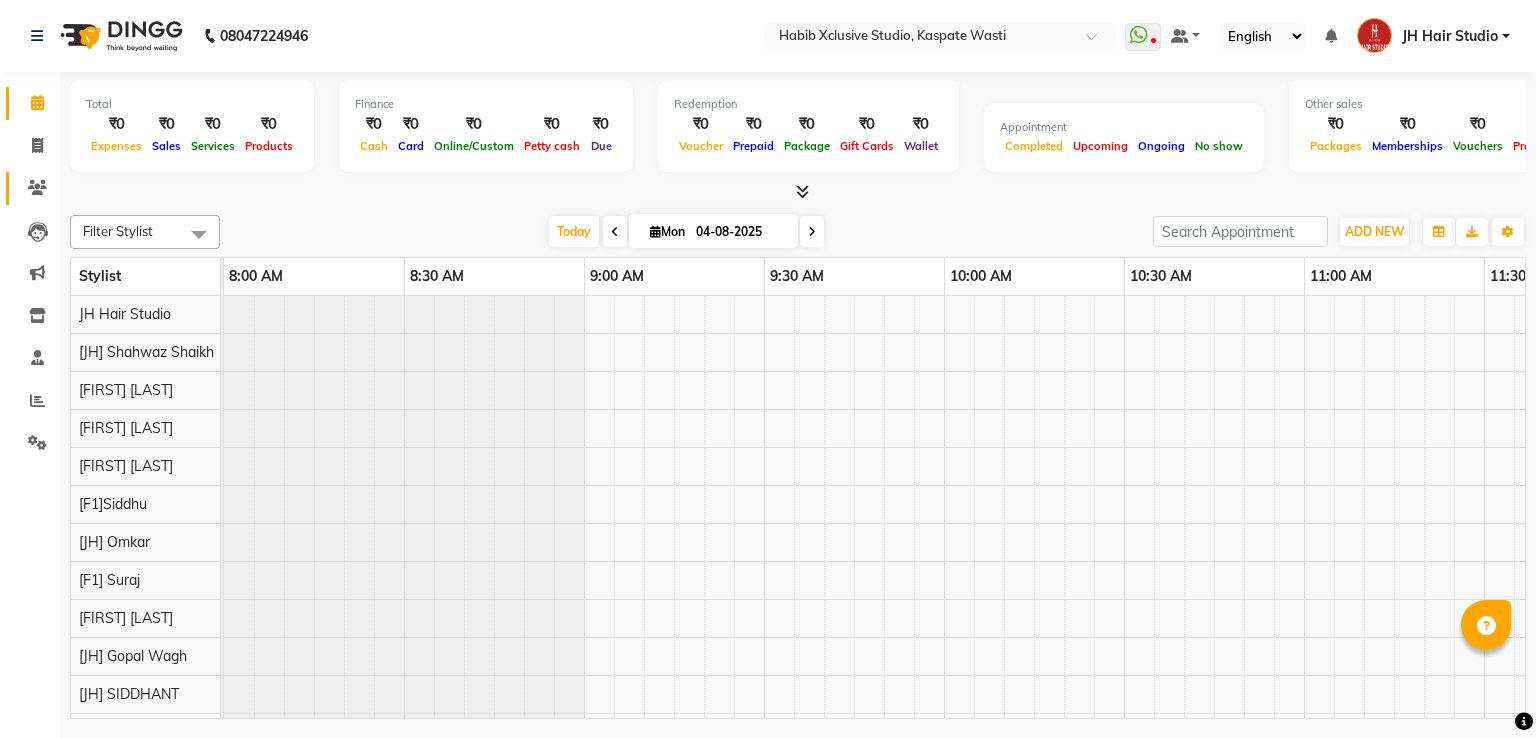 scroll, scrollTop: 0, scrollLeft: 0, axis: both 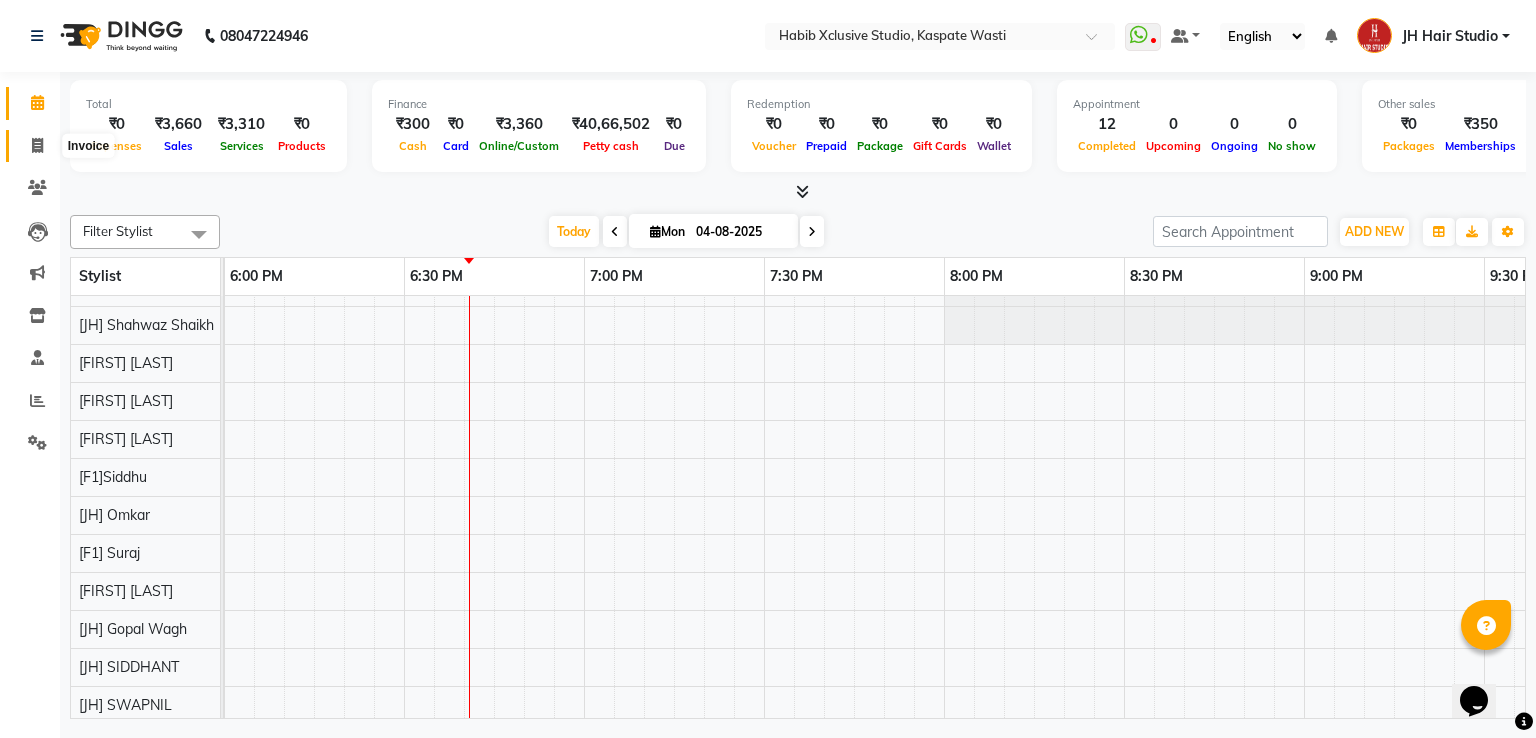 click 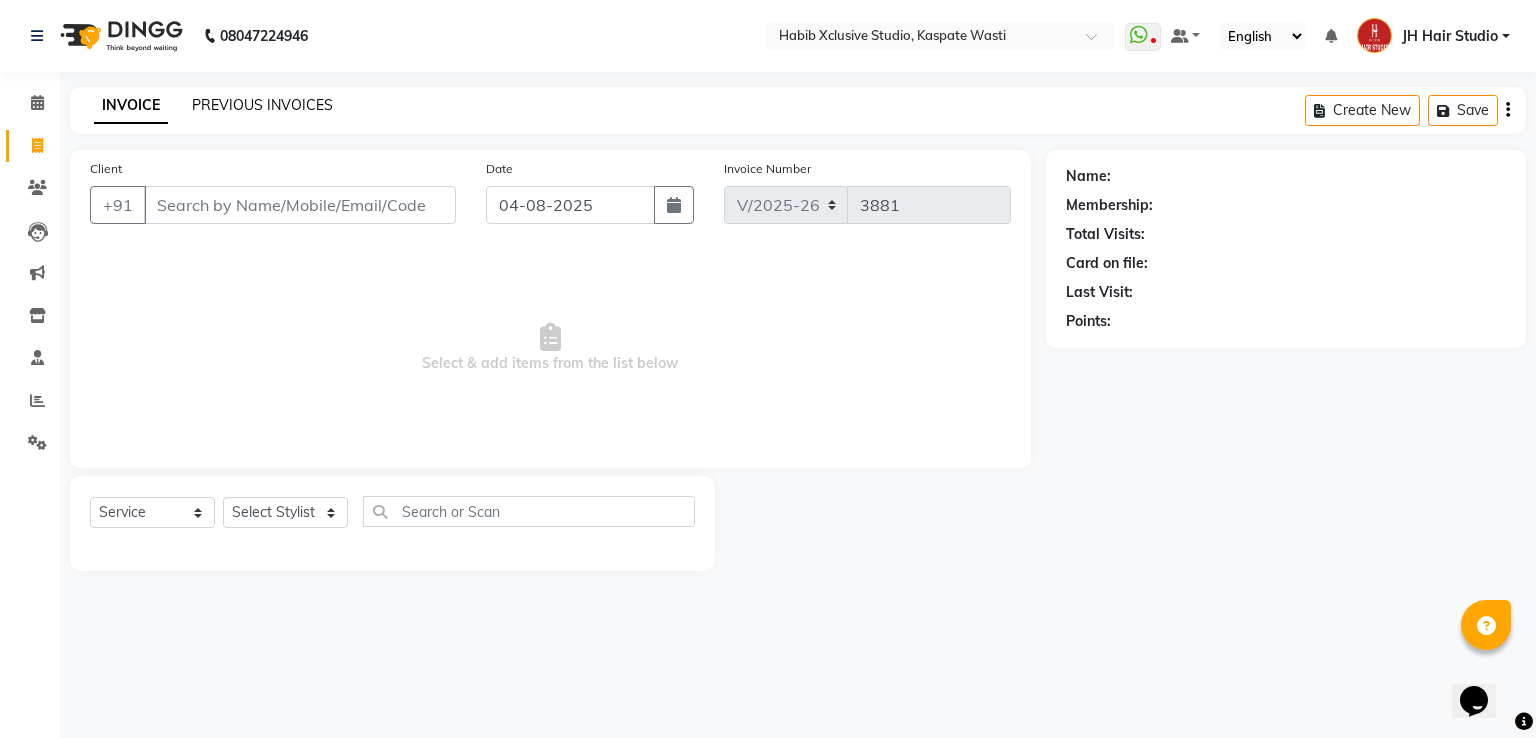 click on "PREVIOUS INVOICES" 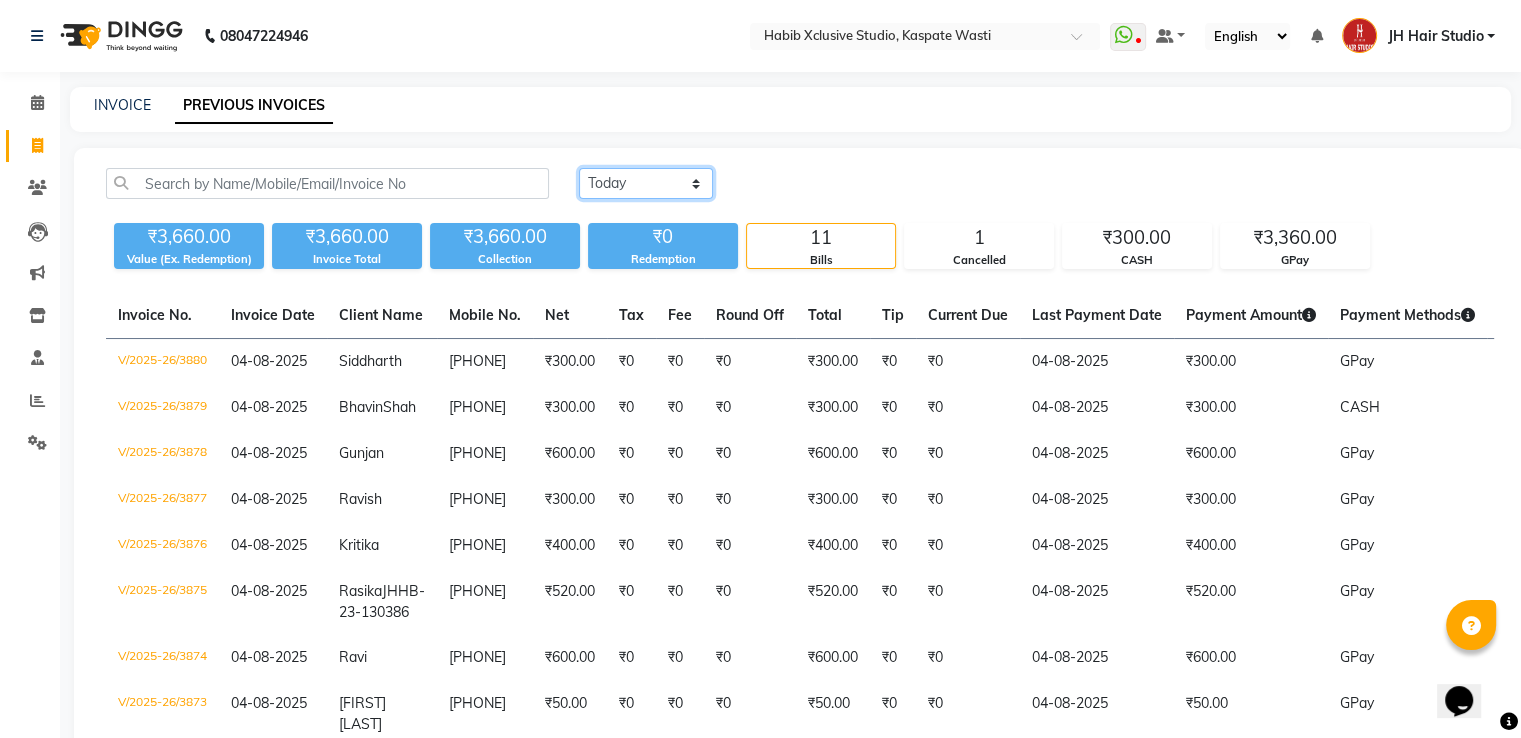 click on "Today Yesterday Custom Range" 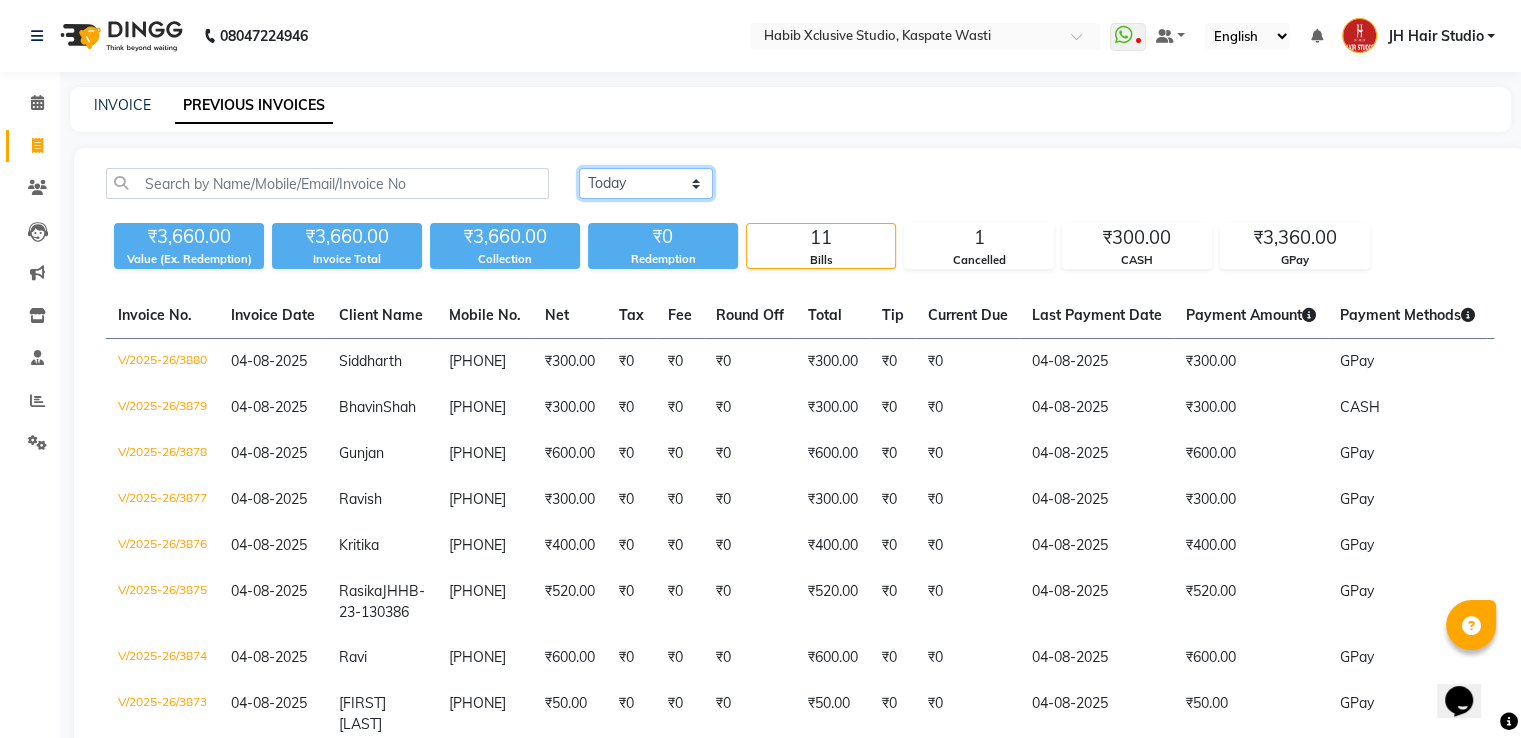 select on "yesterday" 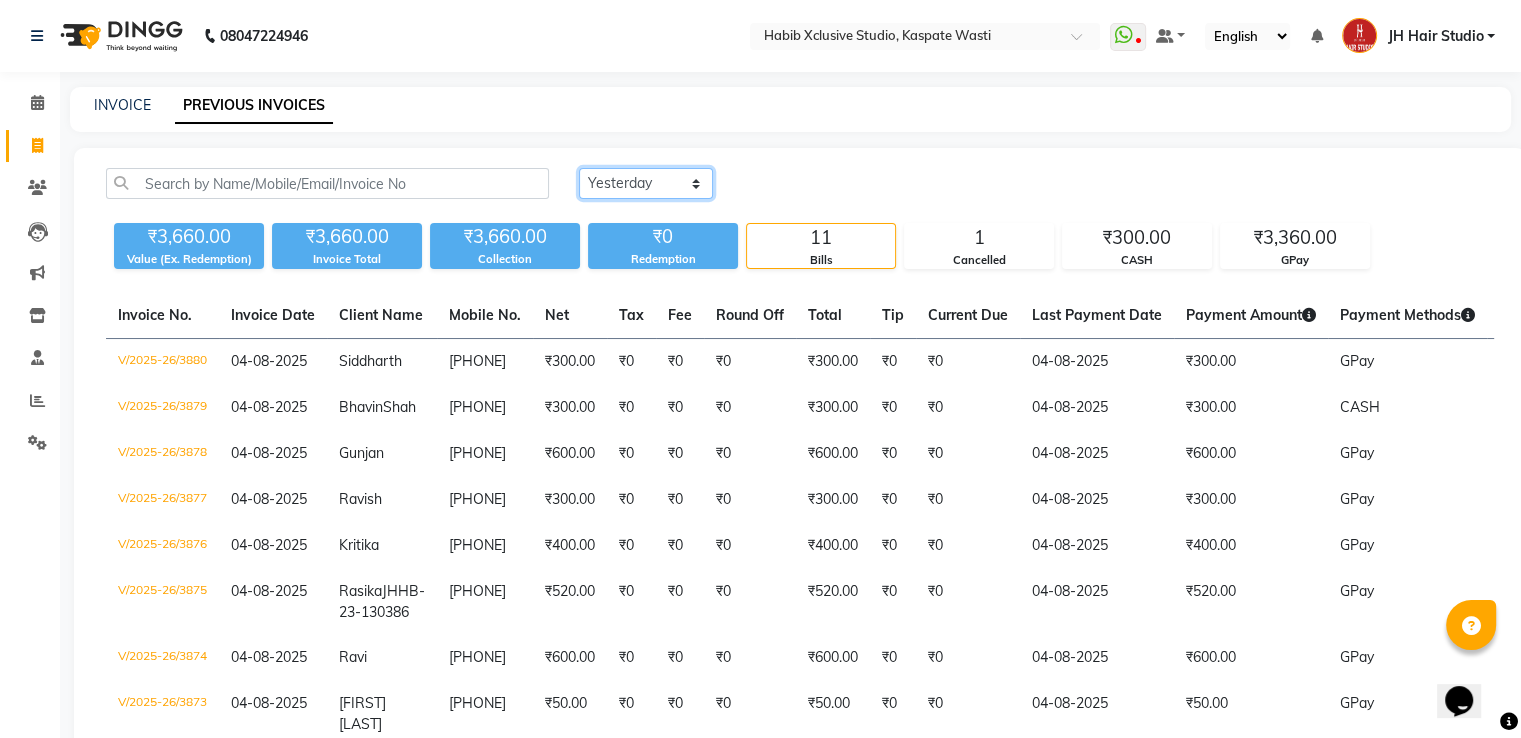 click on "Today Yesterday Custom Range" 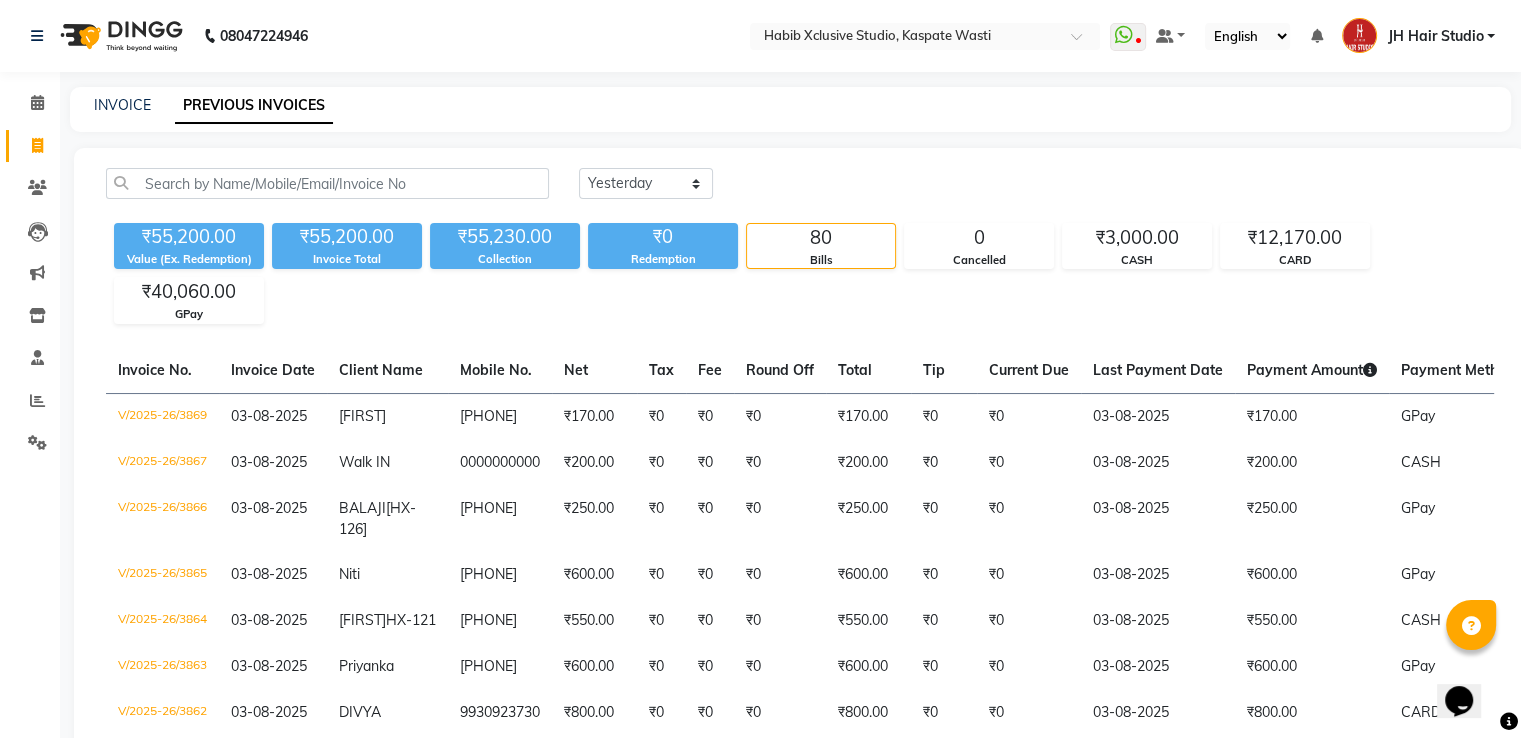 click on "Today Yesterday Custom Range ₹55,200.00 Value (Ex. Redemption) ₹55,200.00 Invoice Total  ₹55,230.00 Collection ₹0 Redemption 80 Bills 0 Cancelled ₹3,000.00 CASH ₹12,170.00 CARD ₹40,060.00 GPay  Invoice No.   Invoice Date   Client Name   Mobile No.   Net   Tax   Fee   Round Off   Total   Tip   Current Due   Last Payment Date   Payment Amount   Payment Methods   Cancel Reason   Status   V/2025-26/3869  03-08-2025 Harvit   9830880430 ₹170.00 ₹0  ₹0  ₹0 ₹170.00 ₹0 ₹0 03-08-2025 ₹170.00  GPay - PAID  V/2025-26/3867  03-08-2025 Walk IN   0000000000 ₹200.00 ₹0  ₹0  ₹0 ₹200.00 ₹0 ₹0 03-08-2025 ₹200.00  CASH - PAID  V/2025-26/3866  03-08-2025 BALAJI  [HX-126] 8919776768 ₹250.00 ₹0  ₹0  ₹0 ₹250.00 ₹0 ₹0 03-08-2025 ₹250.00  GPay - PAID  V/2025-26/3865  03-08-2025 Niti   8085086899 ₹600.00 ₹0  ₹0  ₹0 ₹600.00 ₹0 ₹0 03-08-2025 ₹600.00  GPay - PAID  V/2025-26/3864  03-08-2025 Jitendra  HX-121 9674165777 ₹550.00 ₹0  ₹0  ₹0 ₹550.00 ₹0 -" 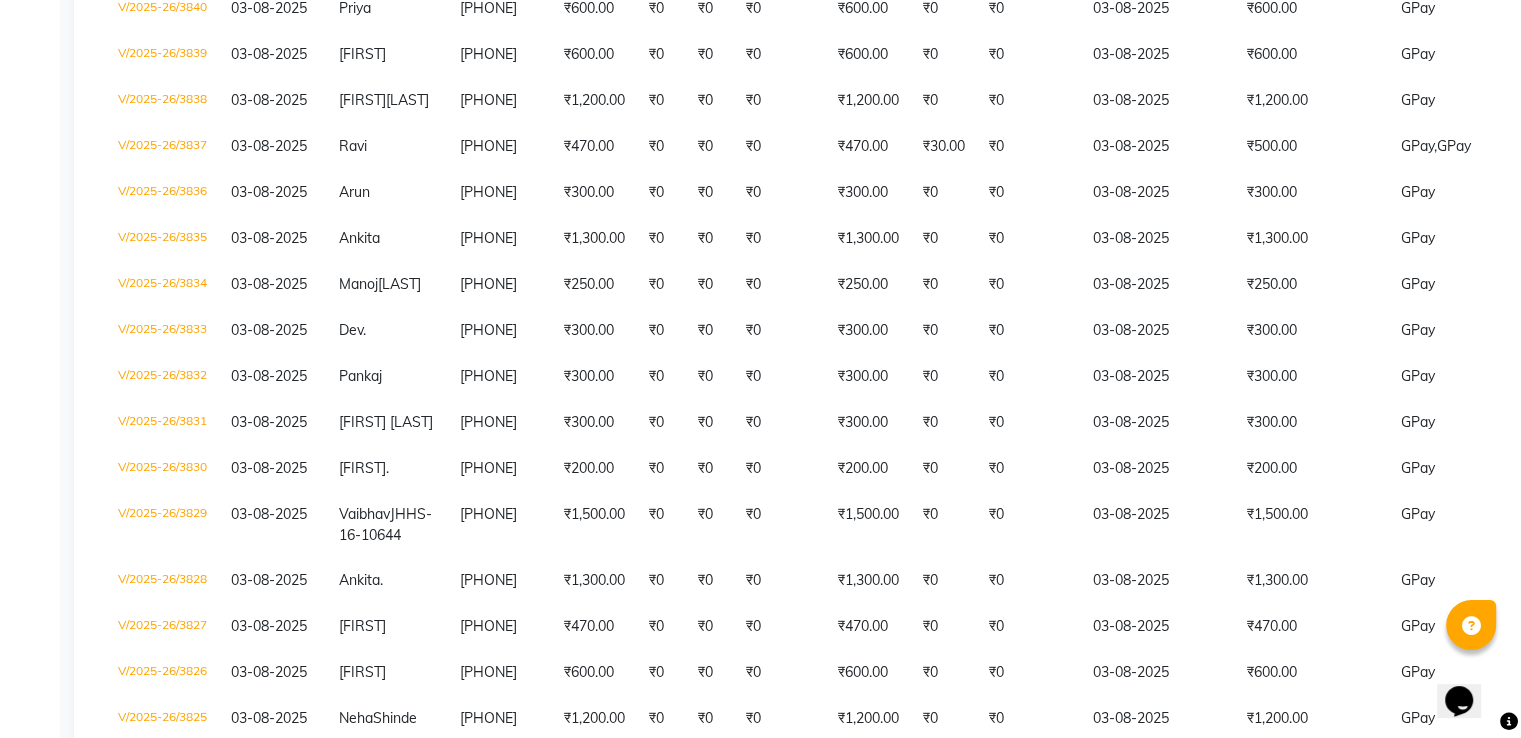 scroll, scrollTop: 1759, scrollLeft: 0, axis: vertical 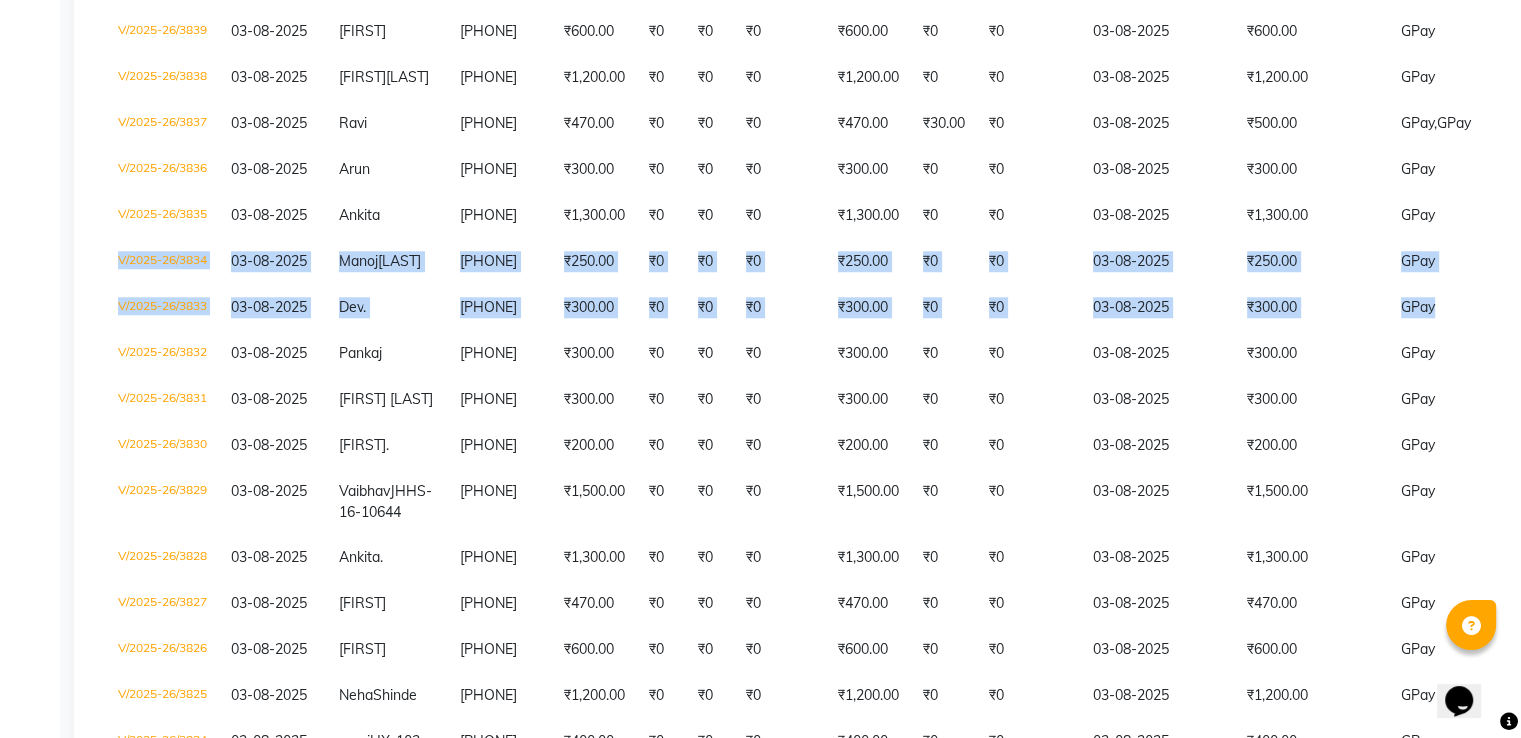 drag, startPoint x: 1503, startPoint y: 345, endPoint x: 1502, endPoint y: 439, distance: 94.00532 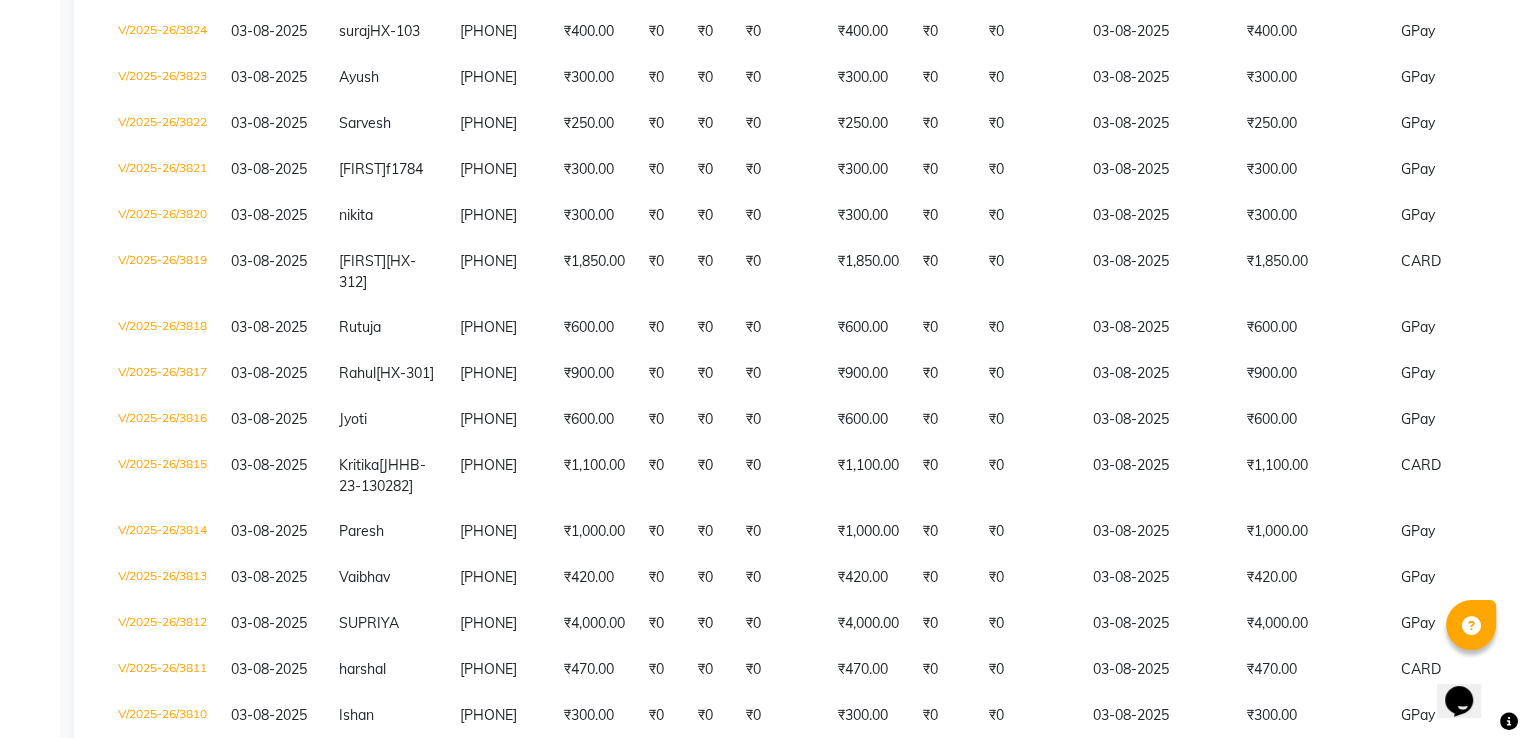 scroll, scrollTop: 2475, scrollLeft: 0, axis: vertical 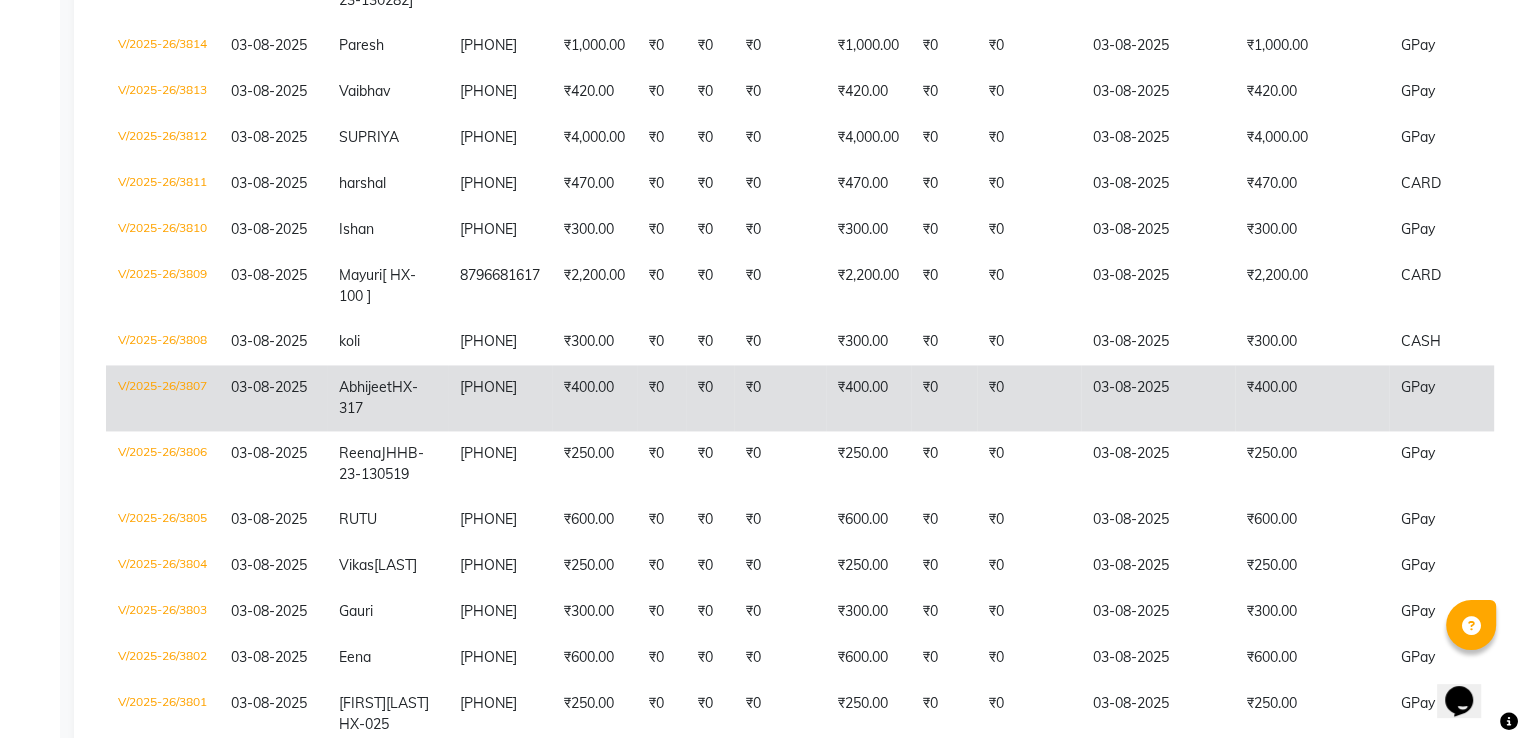 click on "₹0" 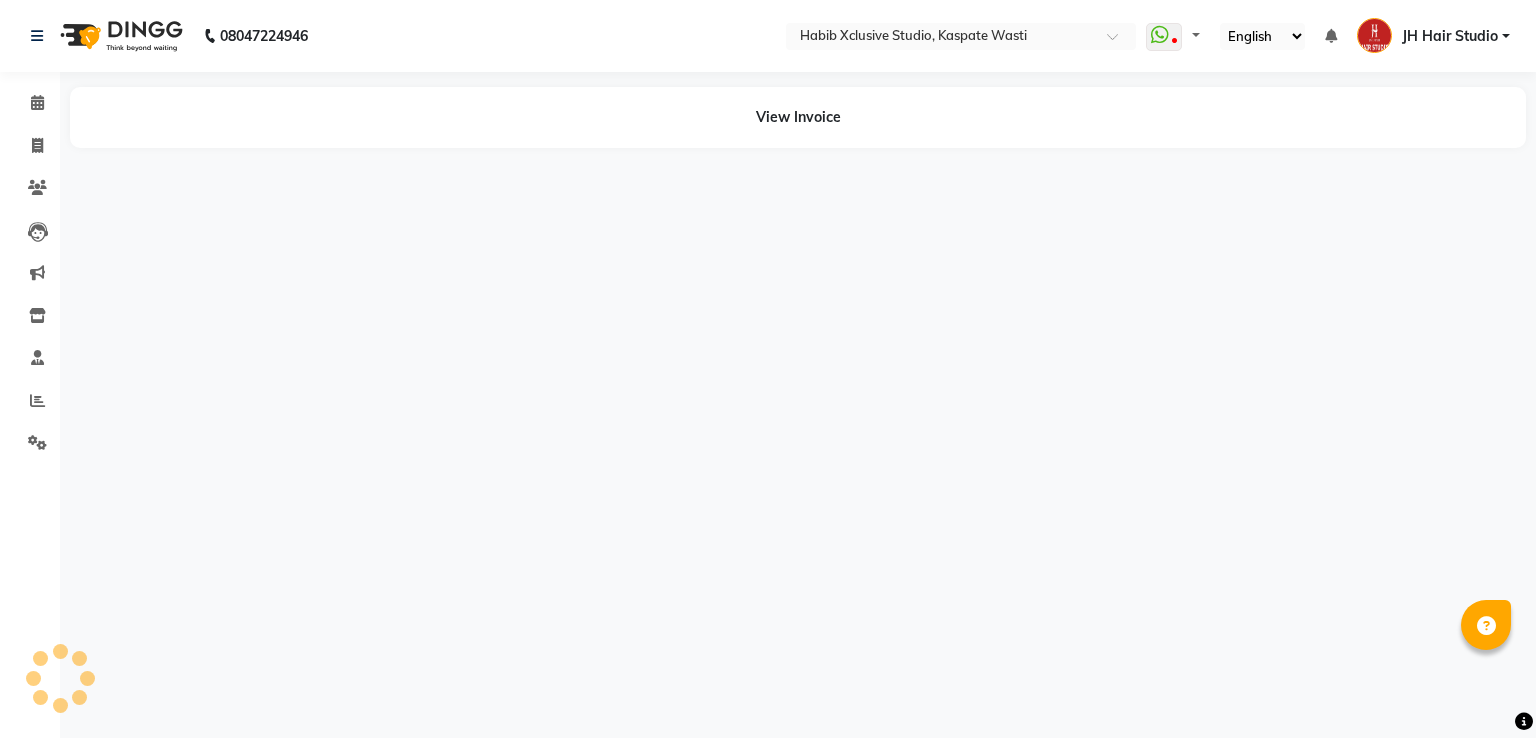 scroll, scrollTop: 0, scrollLeft: 0, axis: both 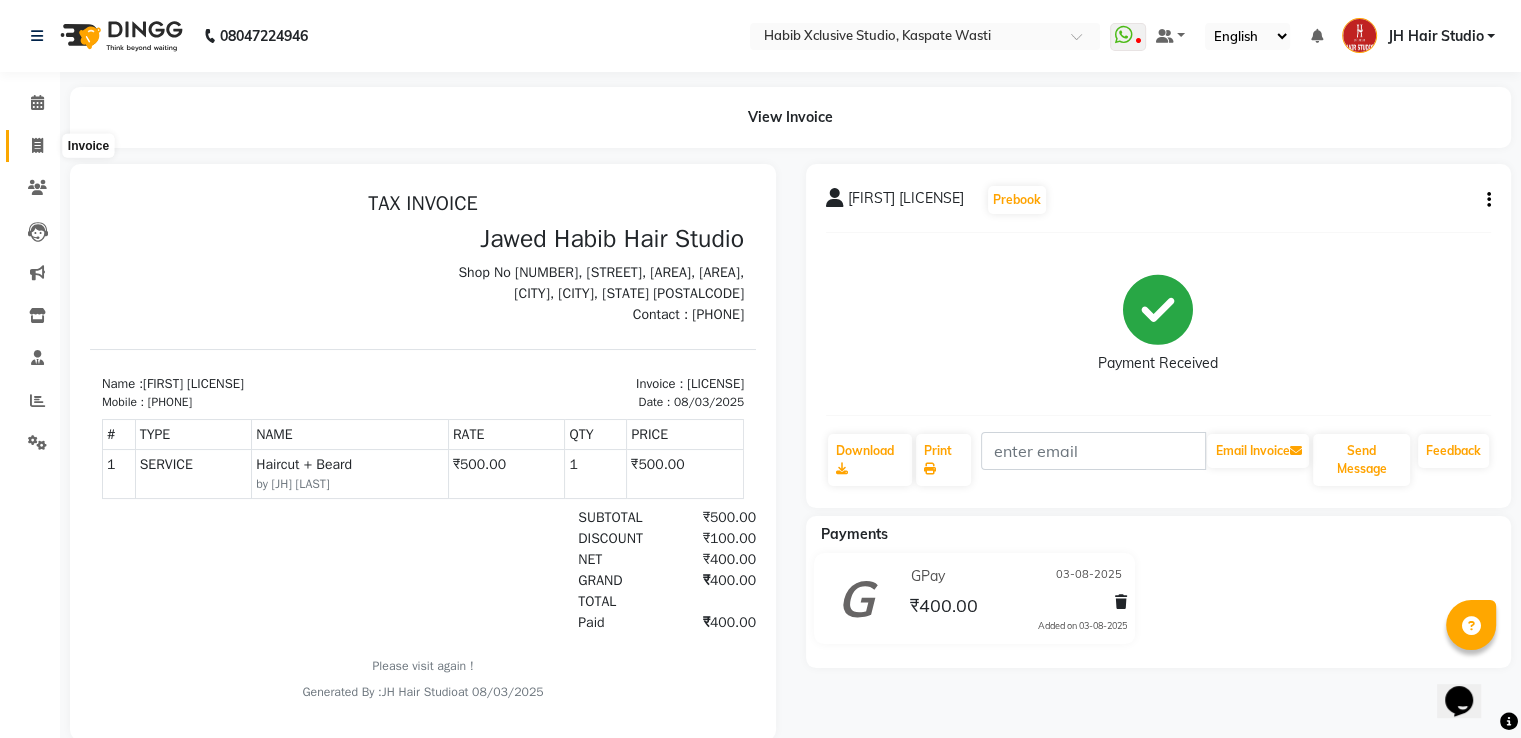 click 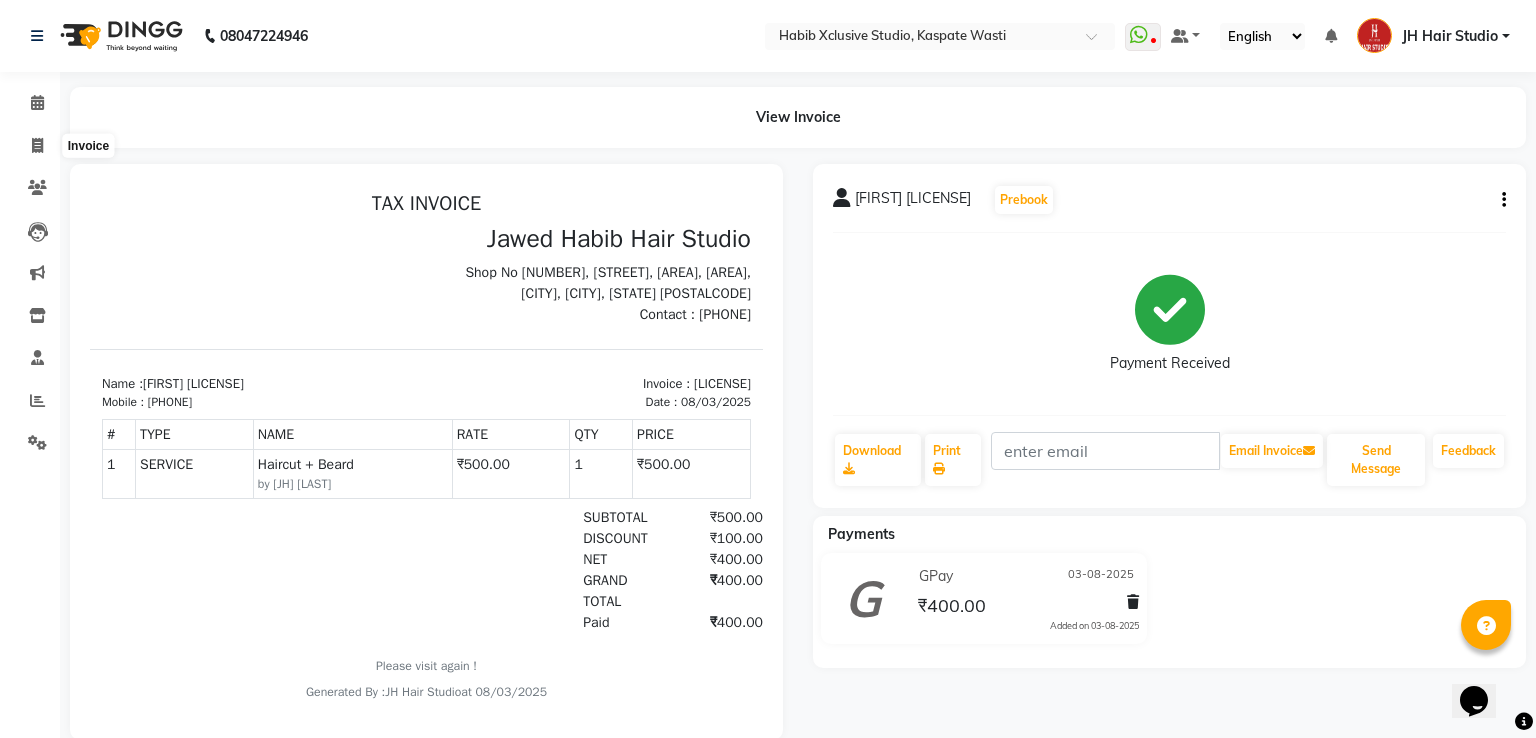 select on "130" 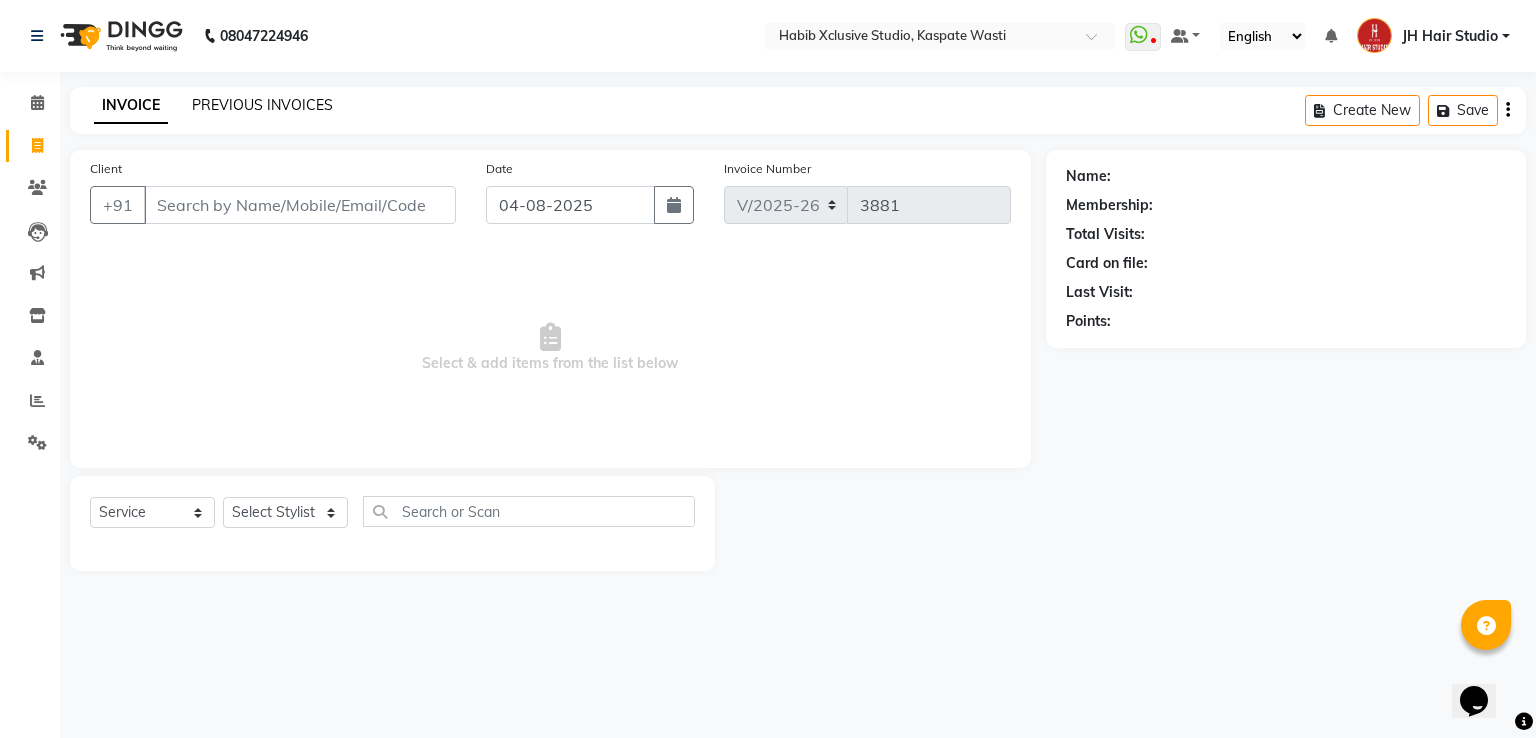 click on "PREVIOUS INVOICES" 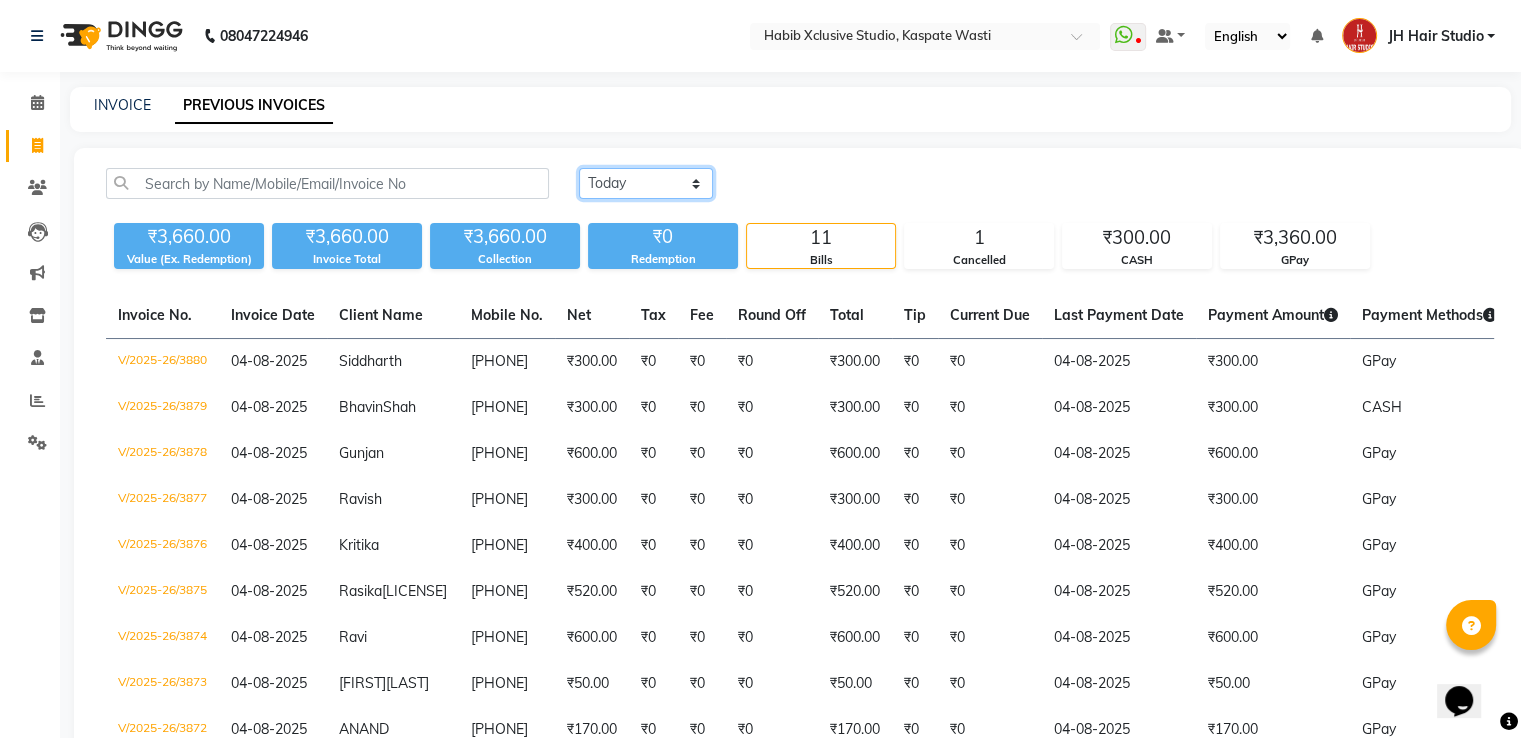 click on "Today Yesterday Custom Range" 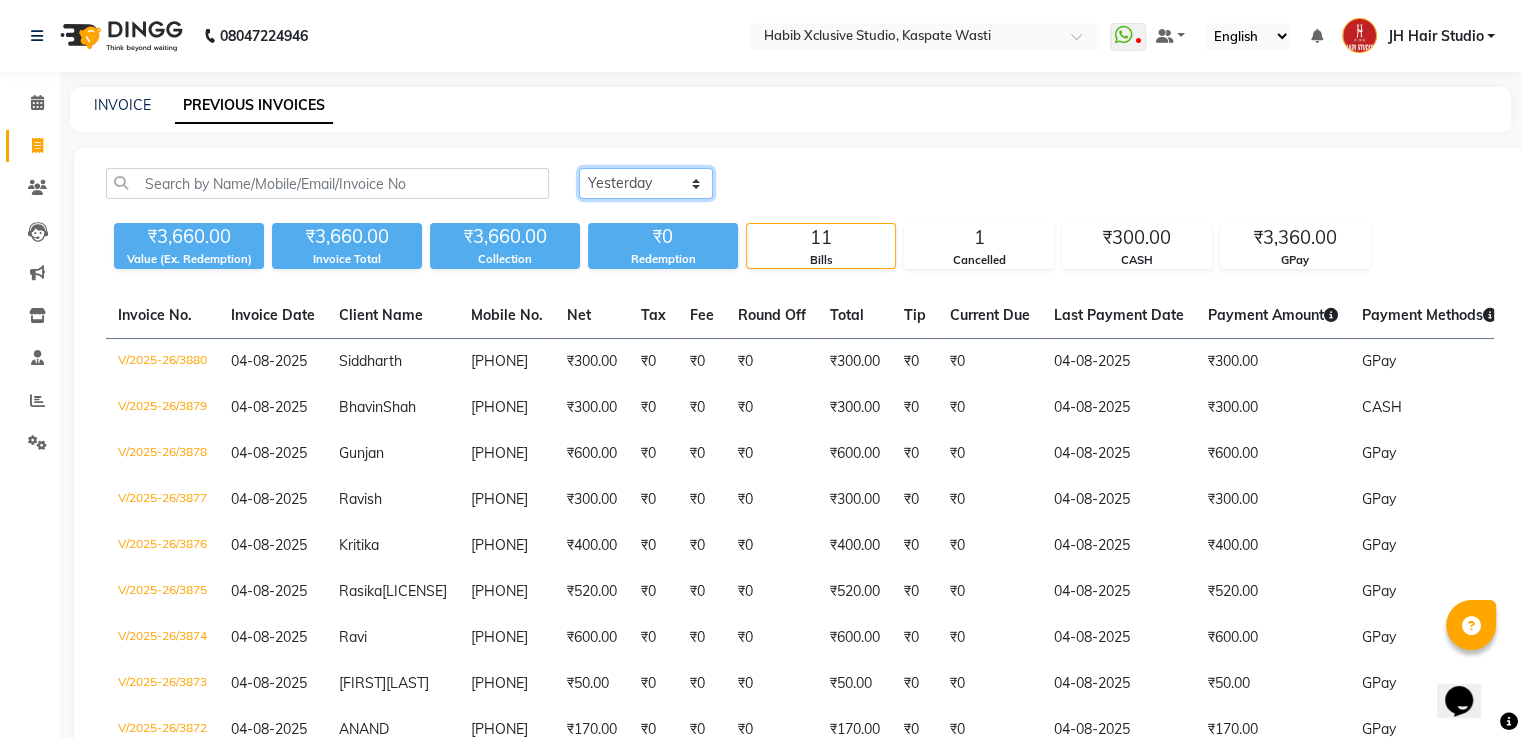 click on "Today Yesterday Custom Range" 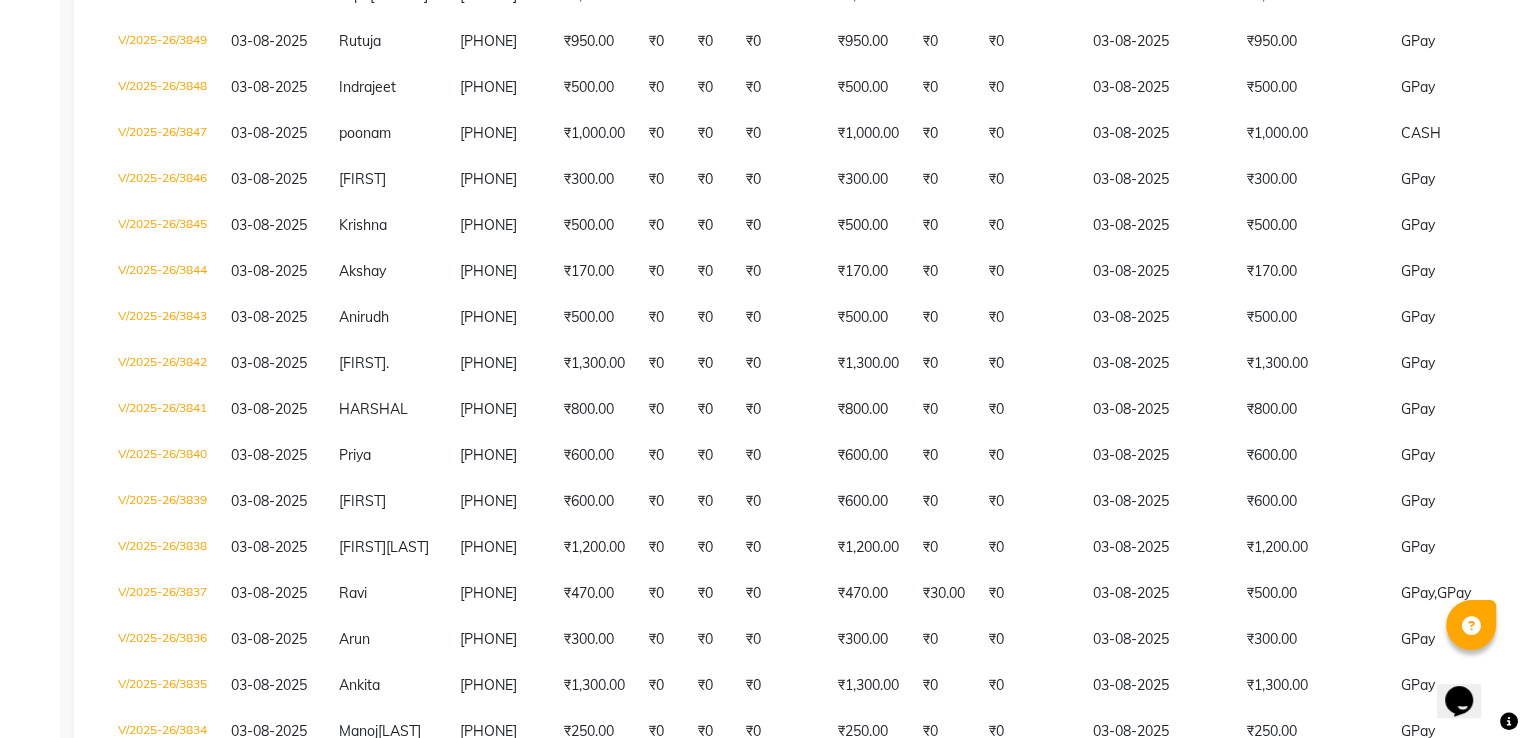 scroll, scrollTop: 1996, scrollLeft: 0, axis: vertical 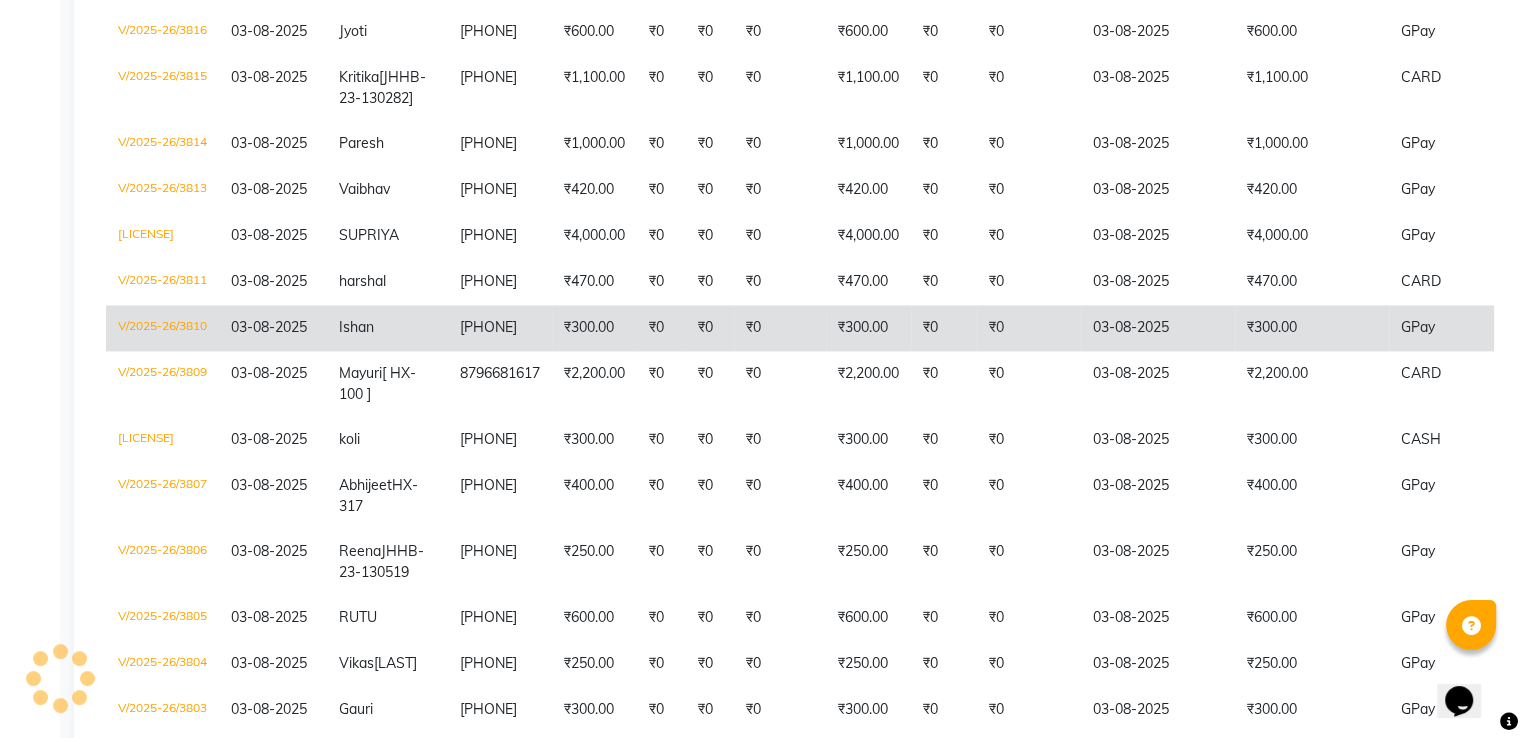 click on "03-08-2025" 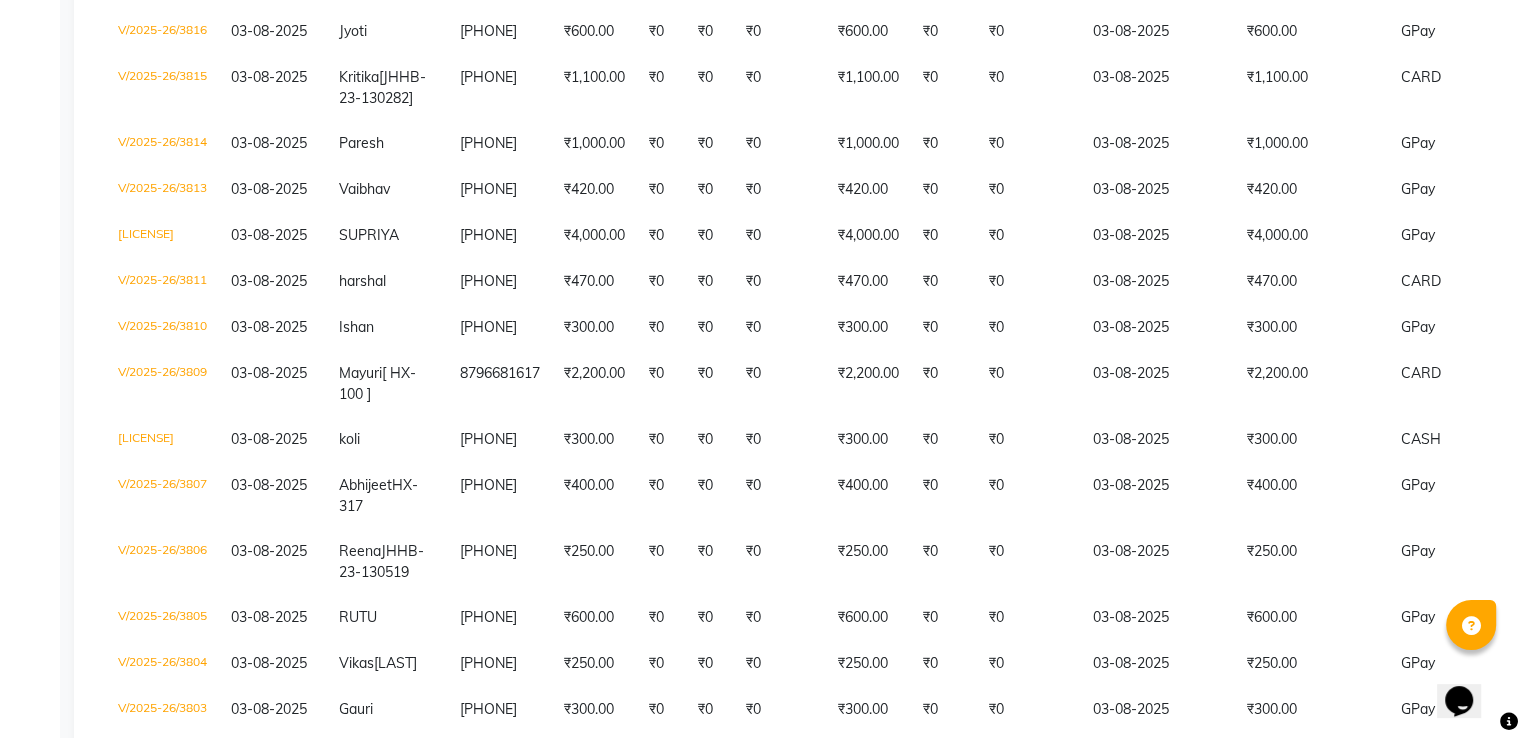 click on "₹0" 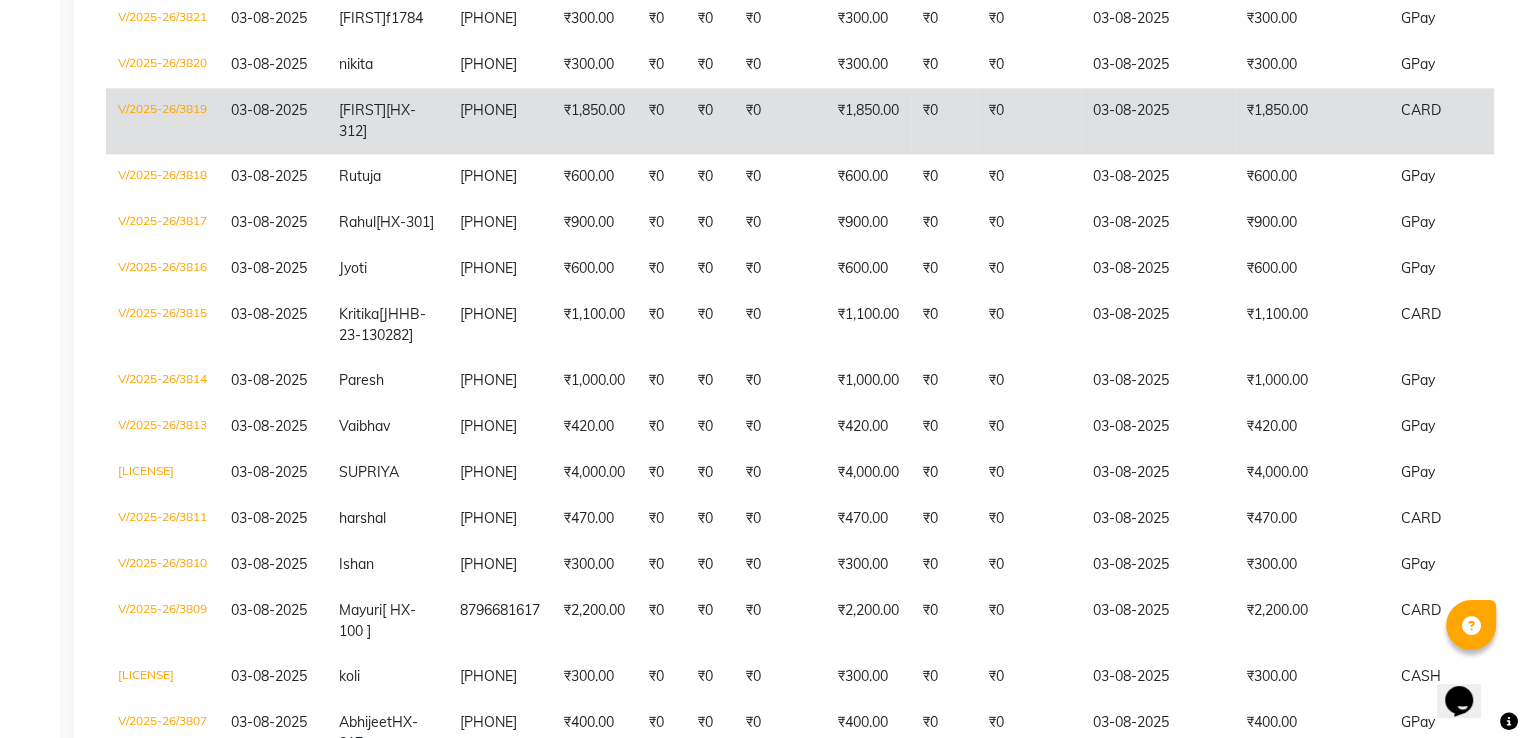 scroll, scrollTop: 2617, scrollLeft: 0, axis: vertical 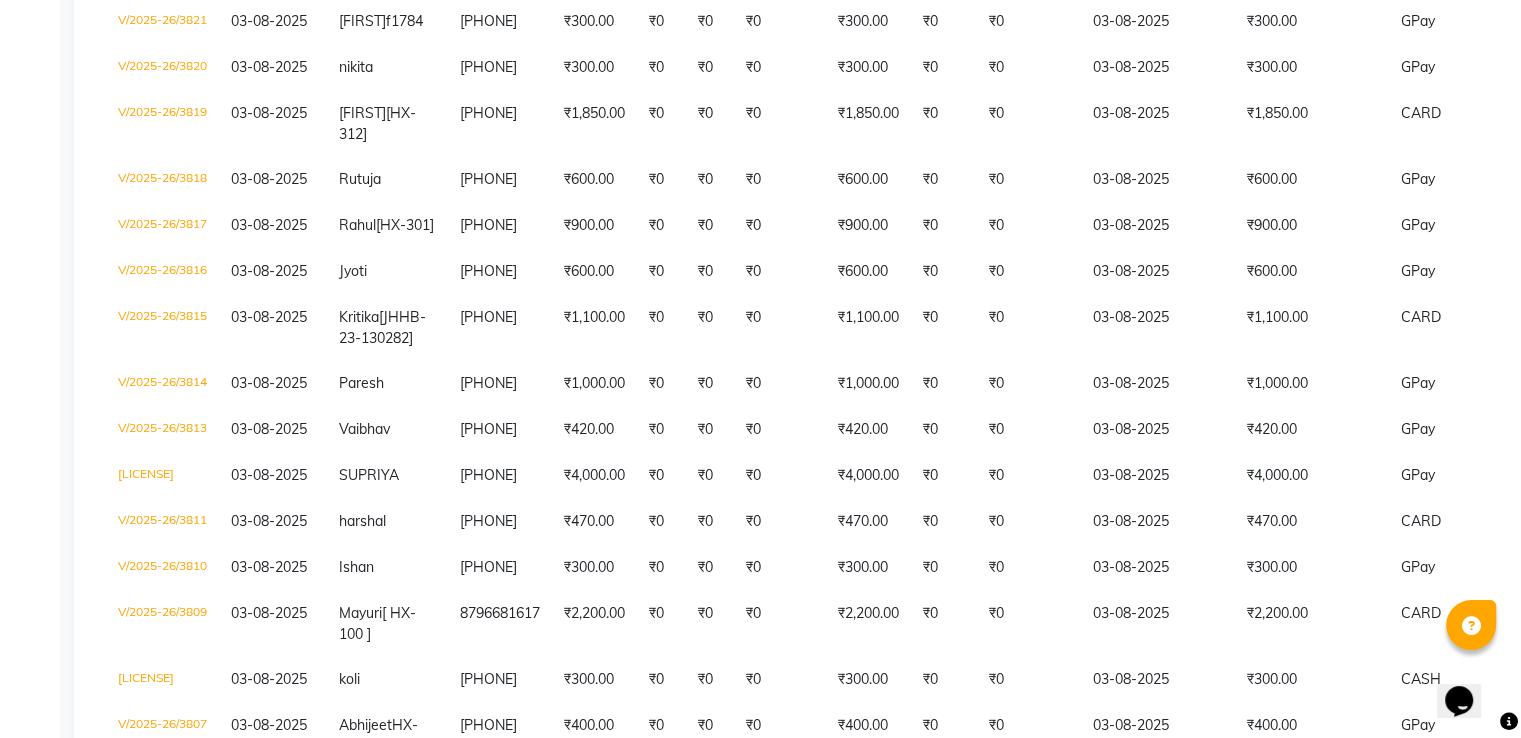click on "9881122239" 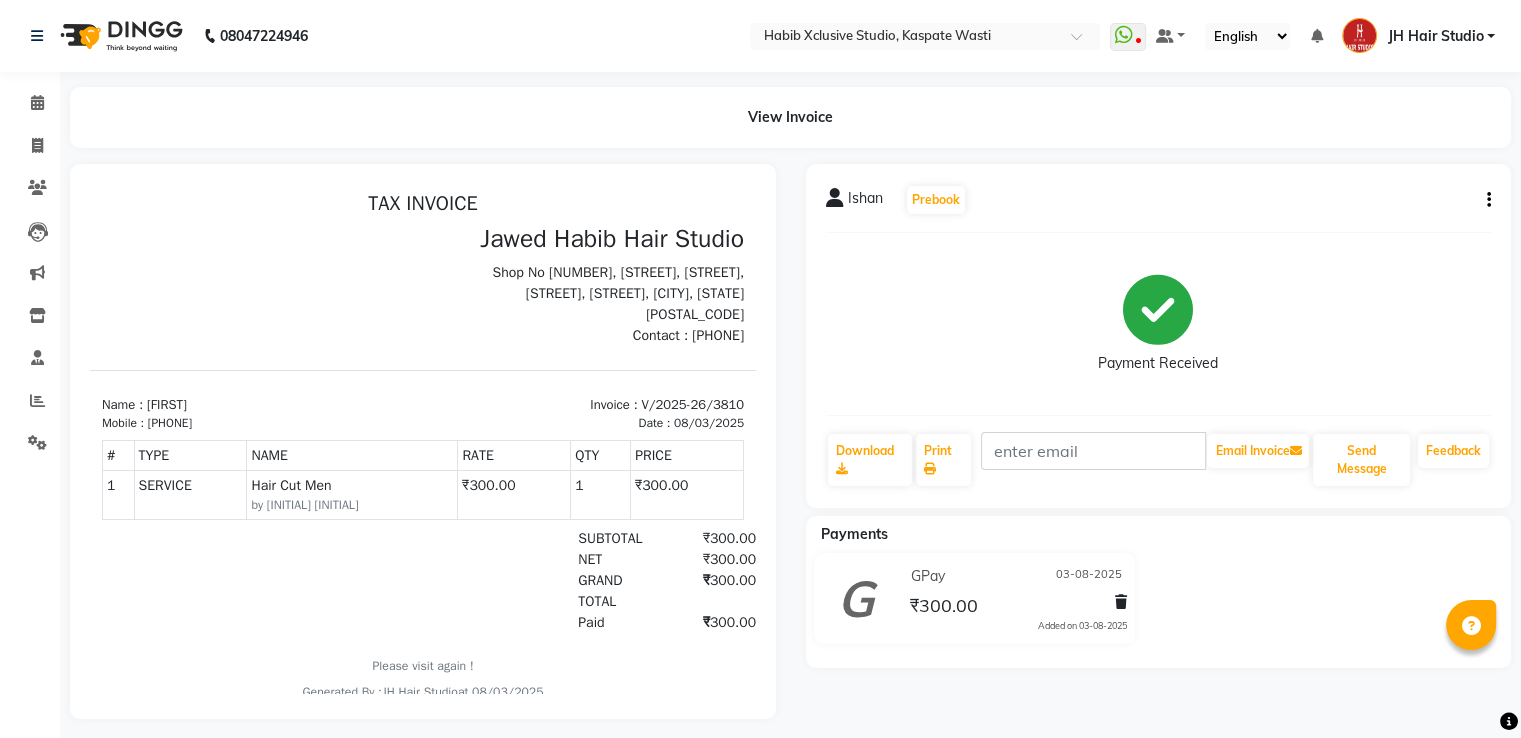 scroll, scrollTop: 0, scrollLeft: 0, axis: both 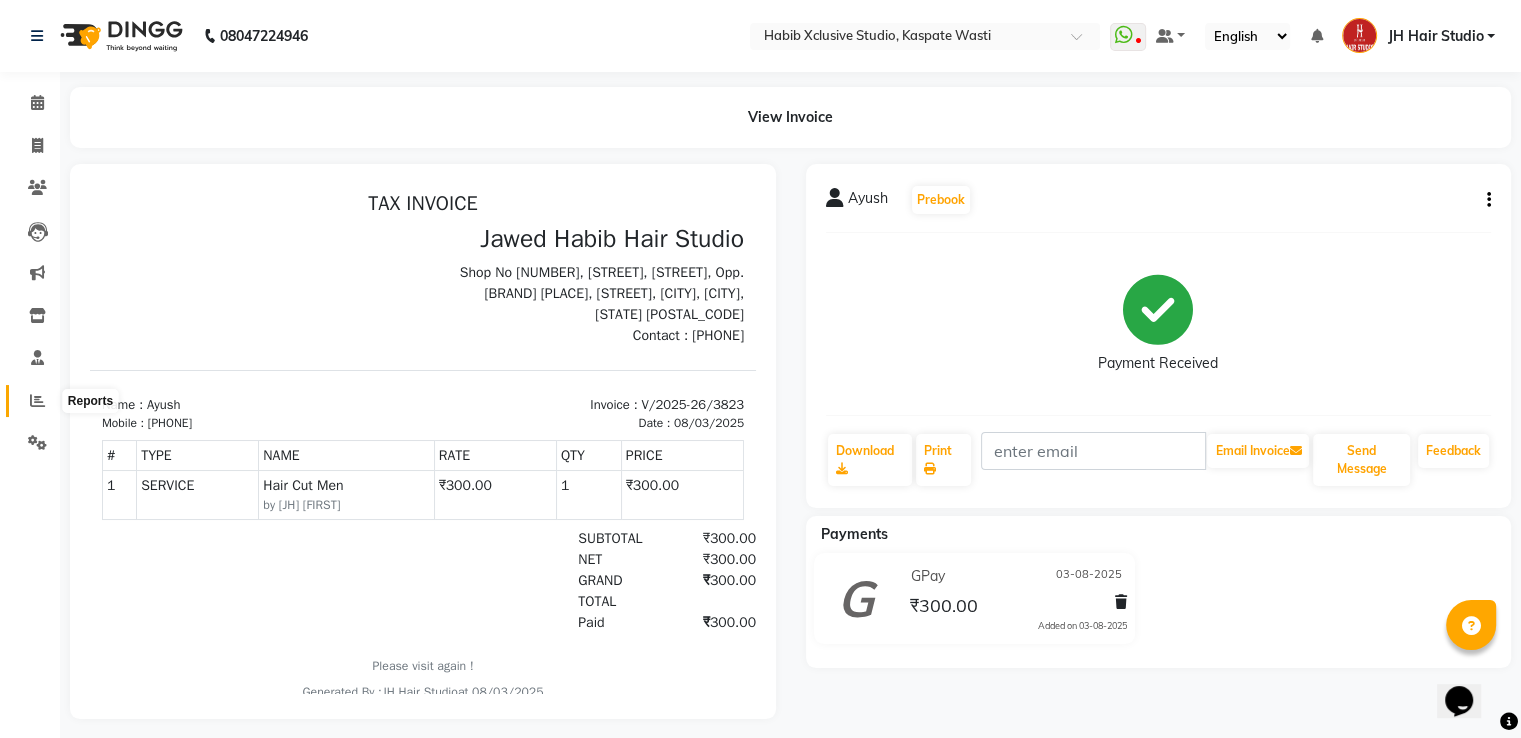 click 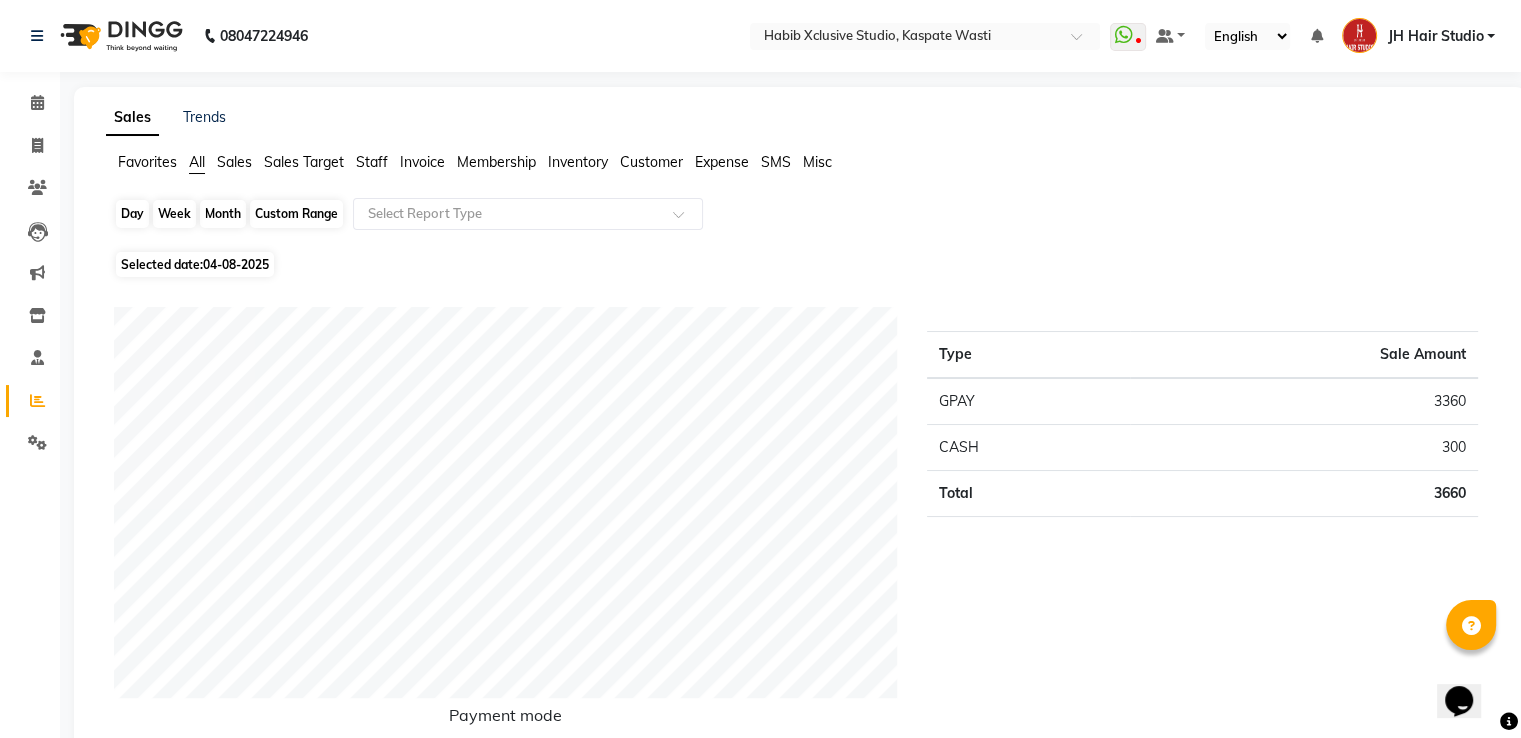 click on "Day" 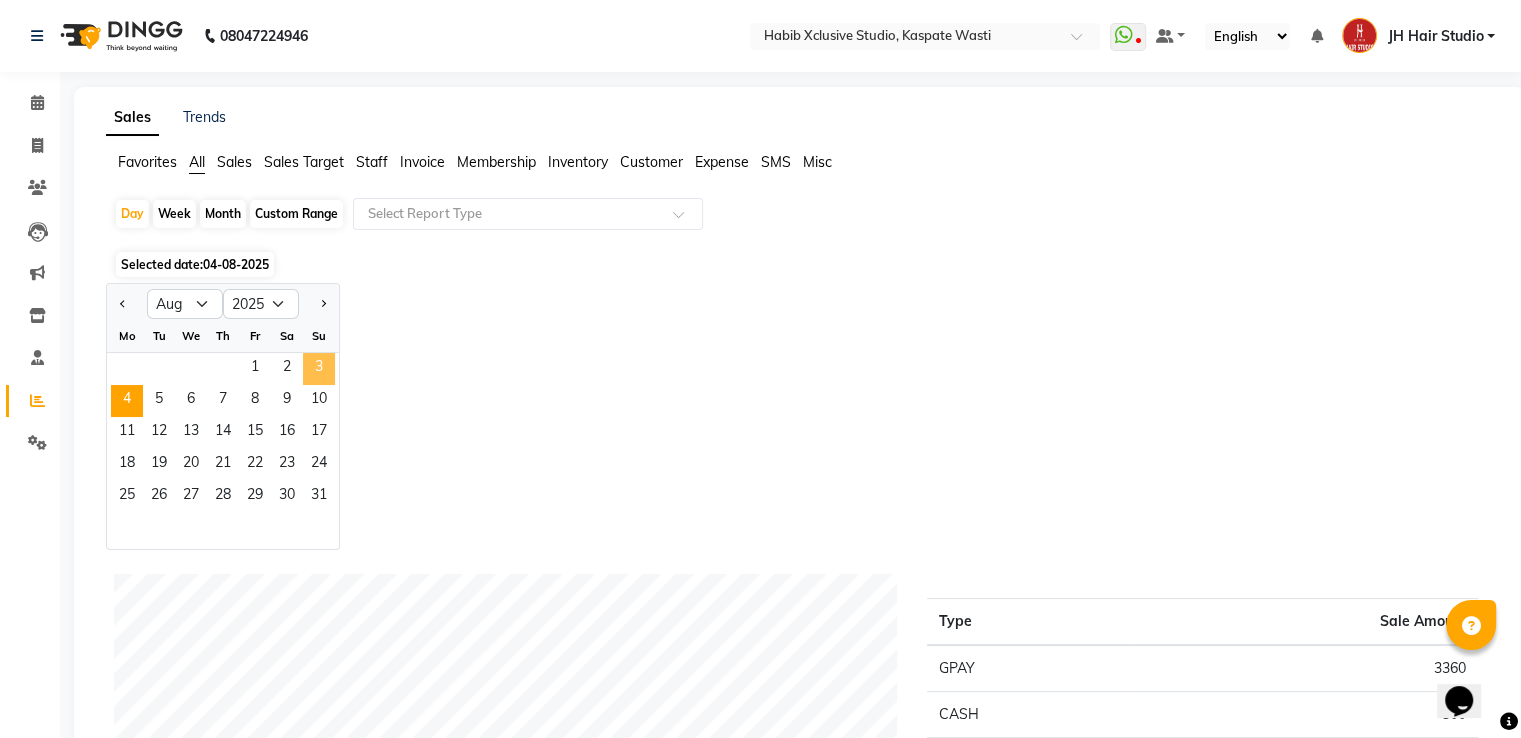 click on "3" 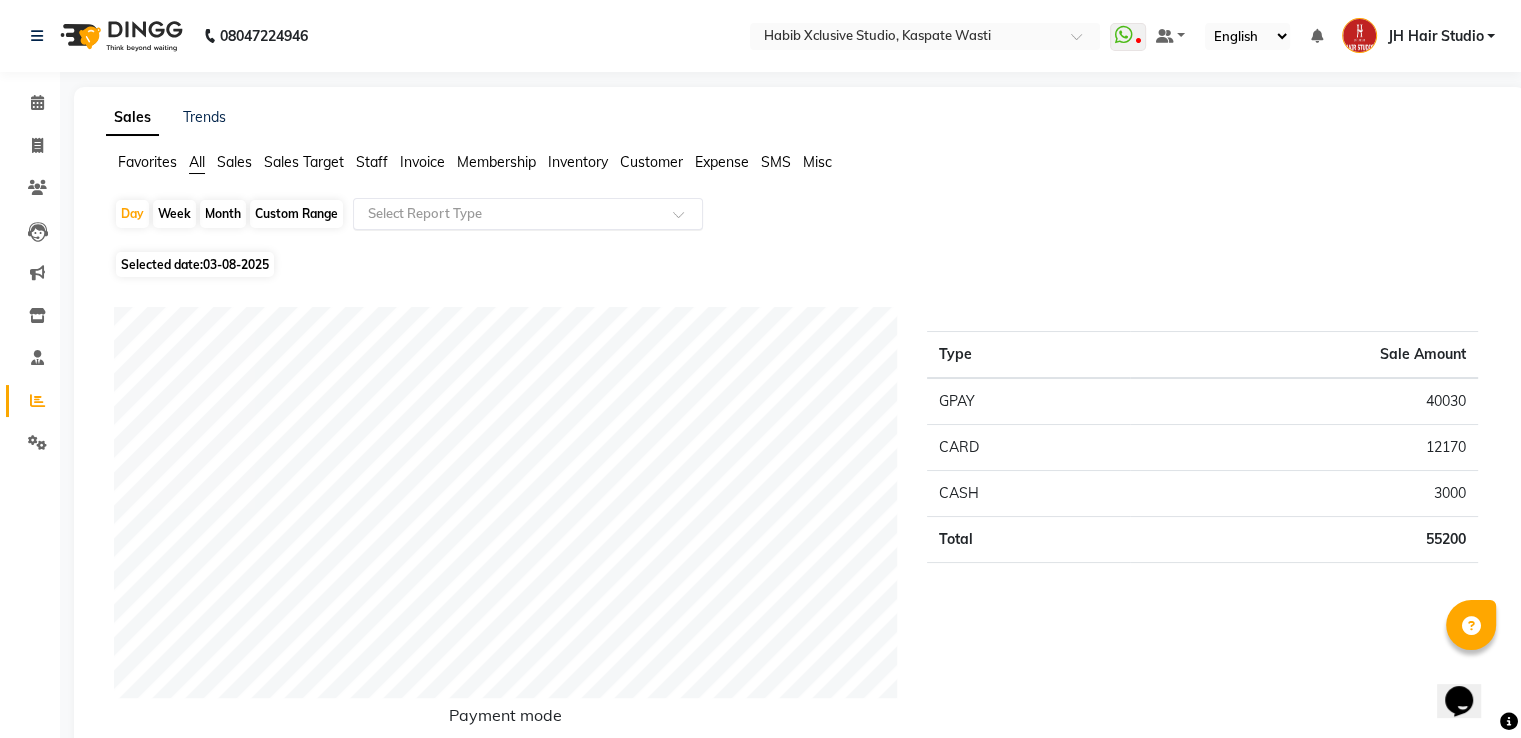 click 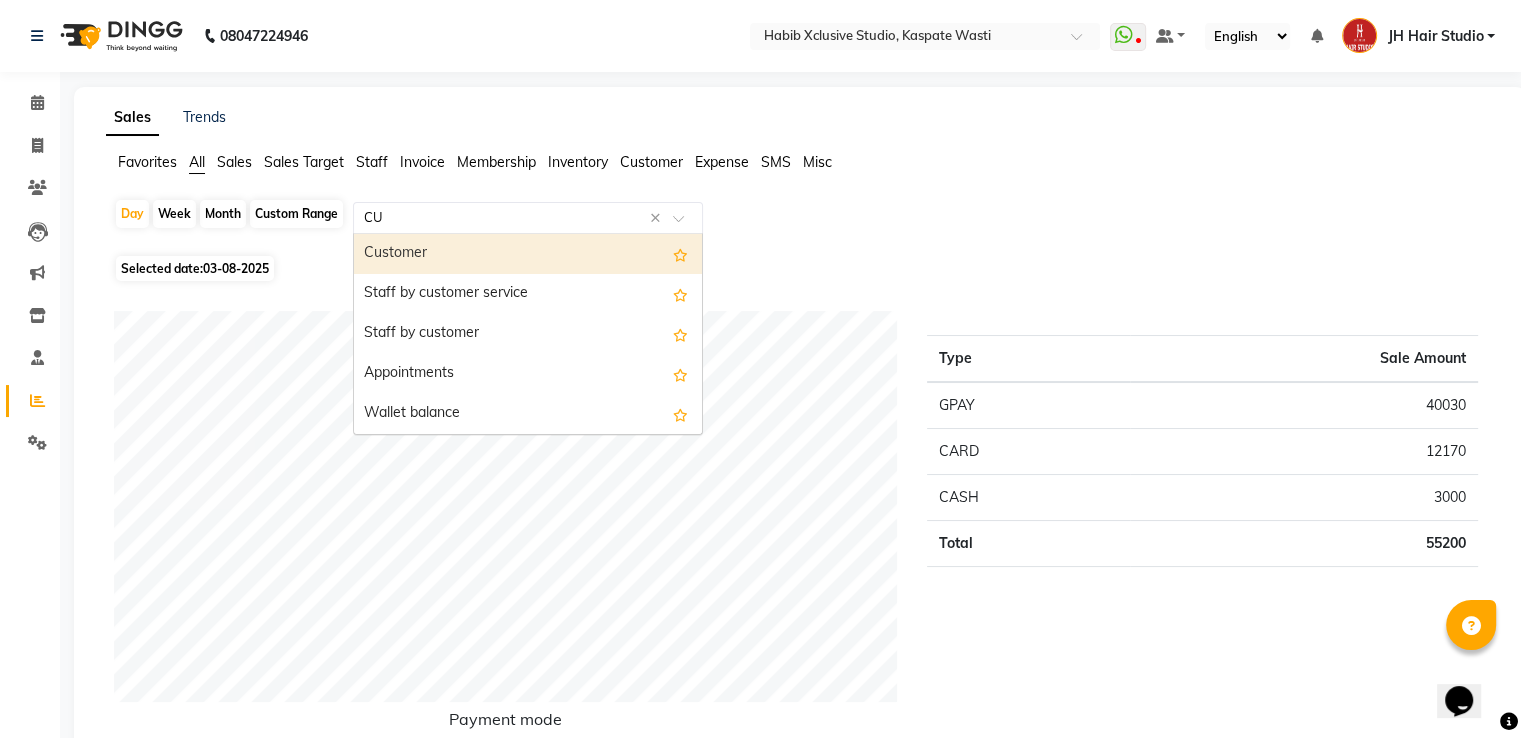 type on "CUS" 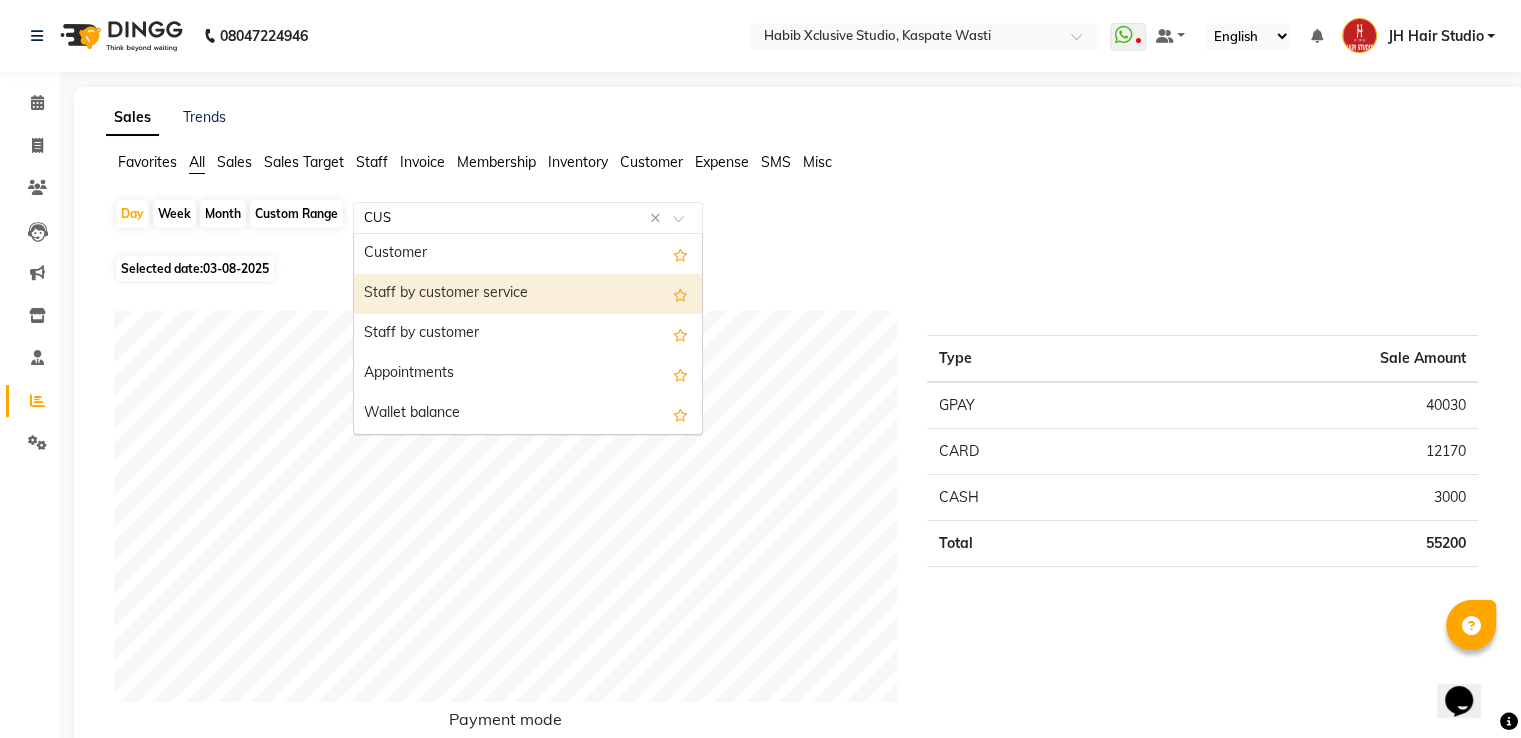 click on "Staff by customer service" at bounding box center (528, 294) 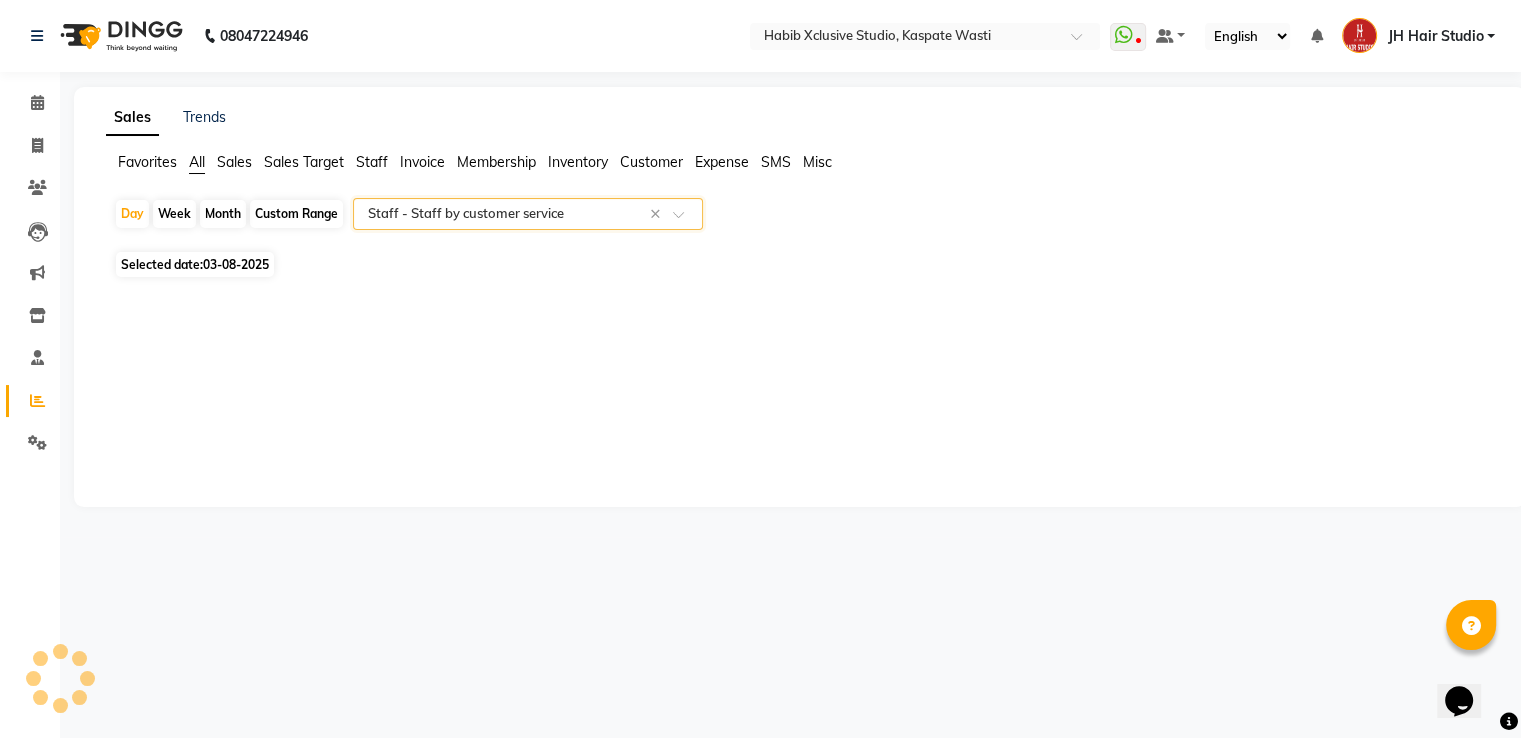 select on "pdf" 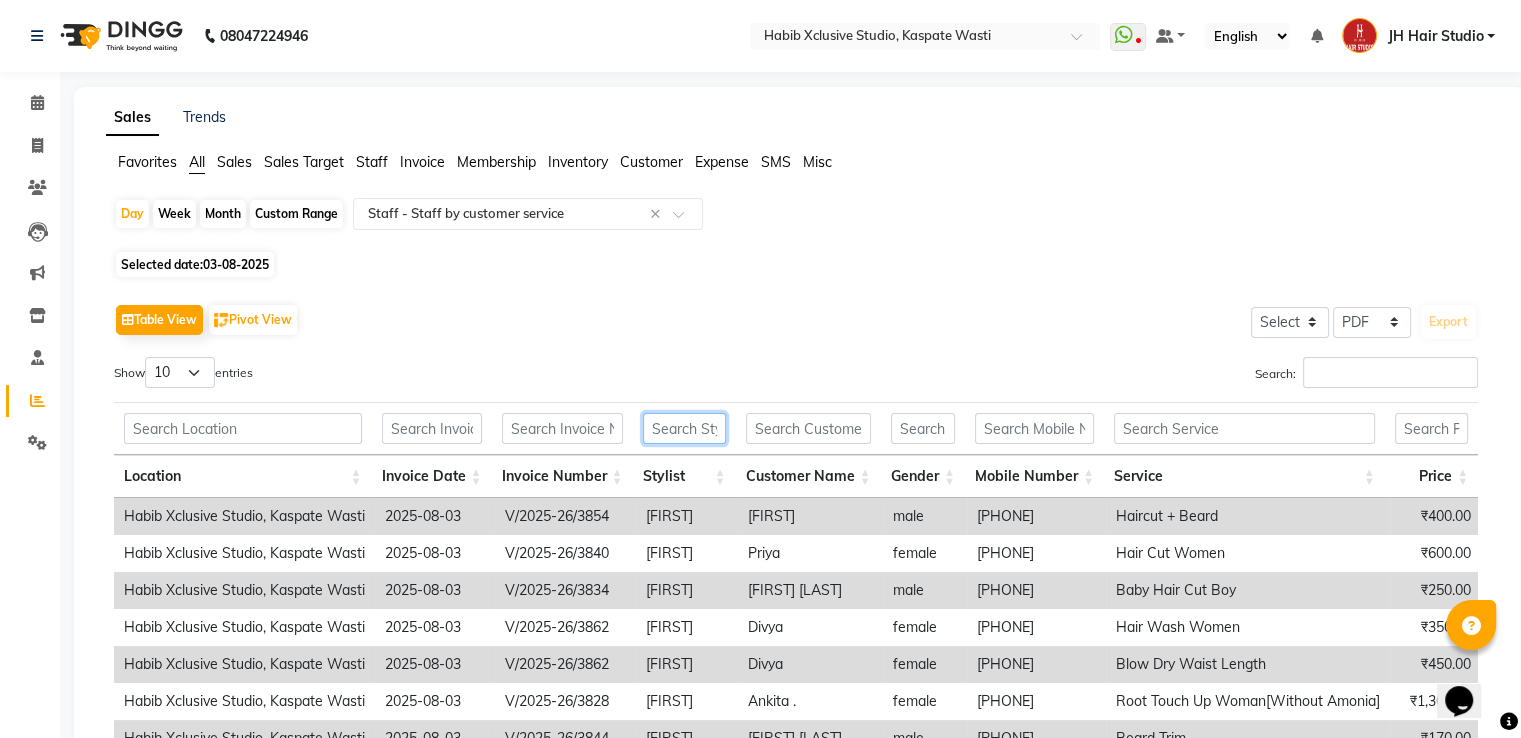 click at bounding box center (684, 428) 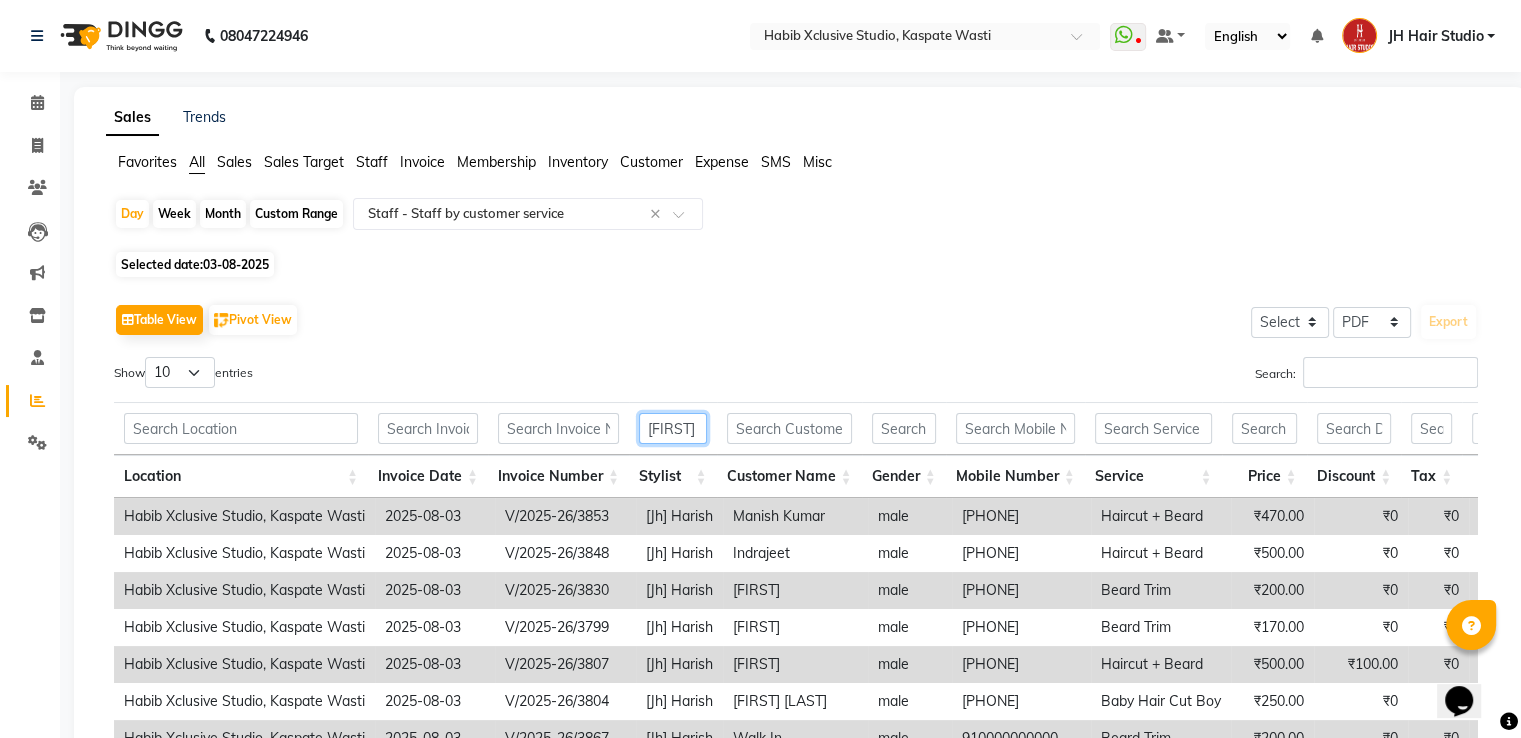 scroll, scrollTop: 0, scrollLeft: 3, axis: horizontal 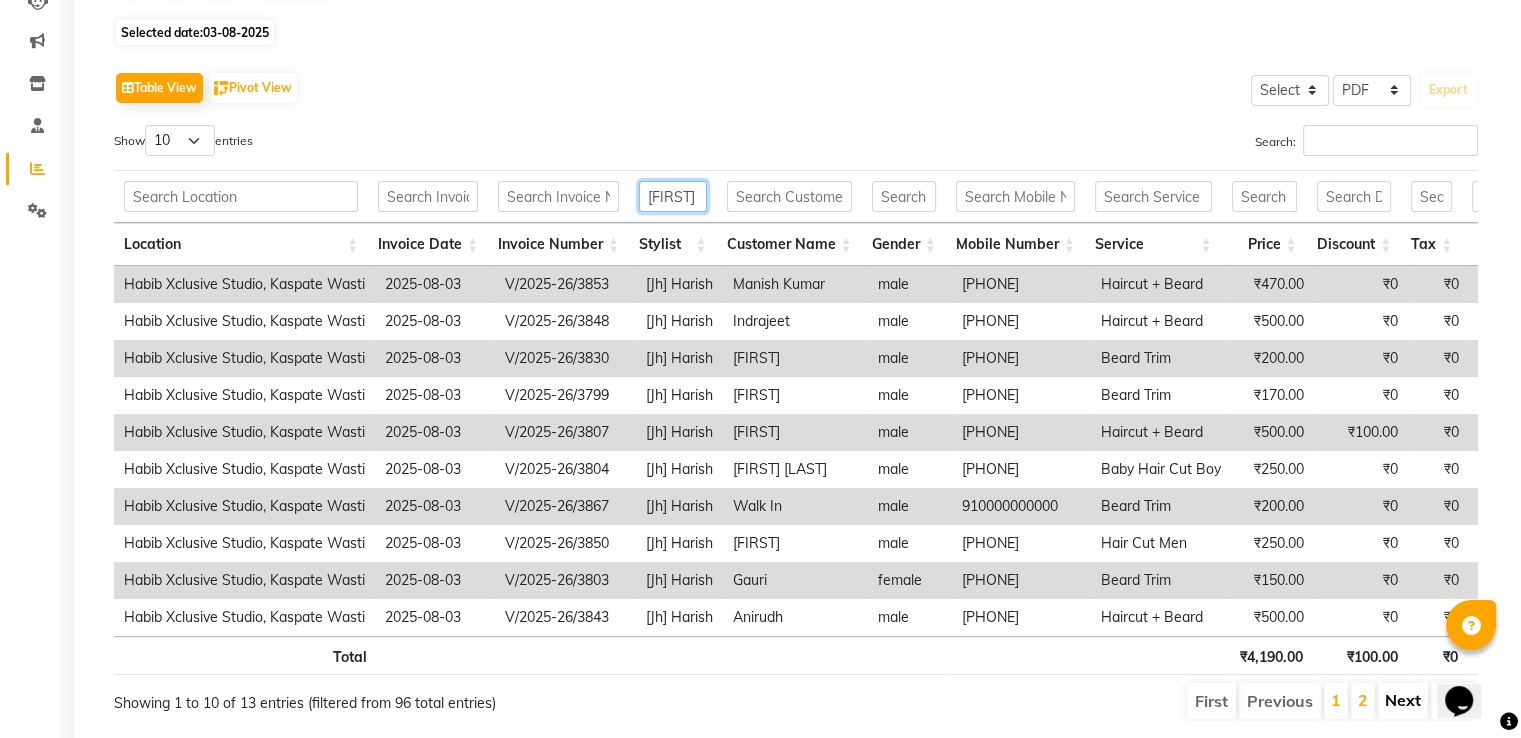 type on "[FIRST]" 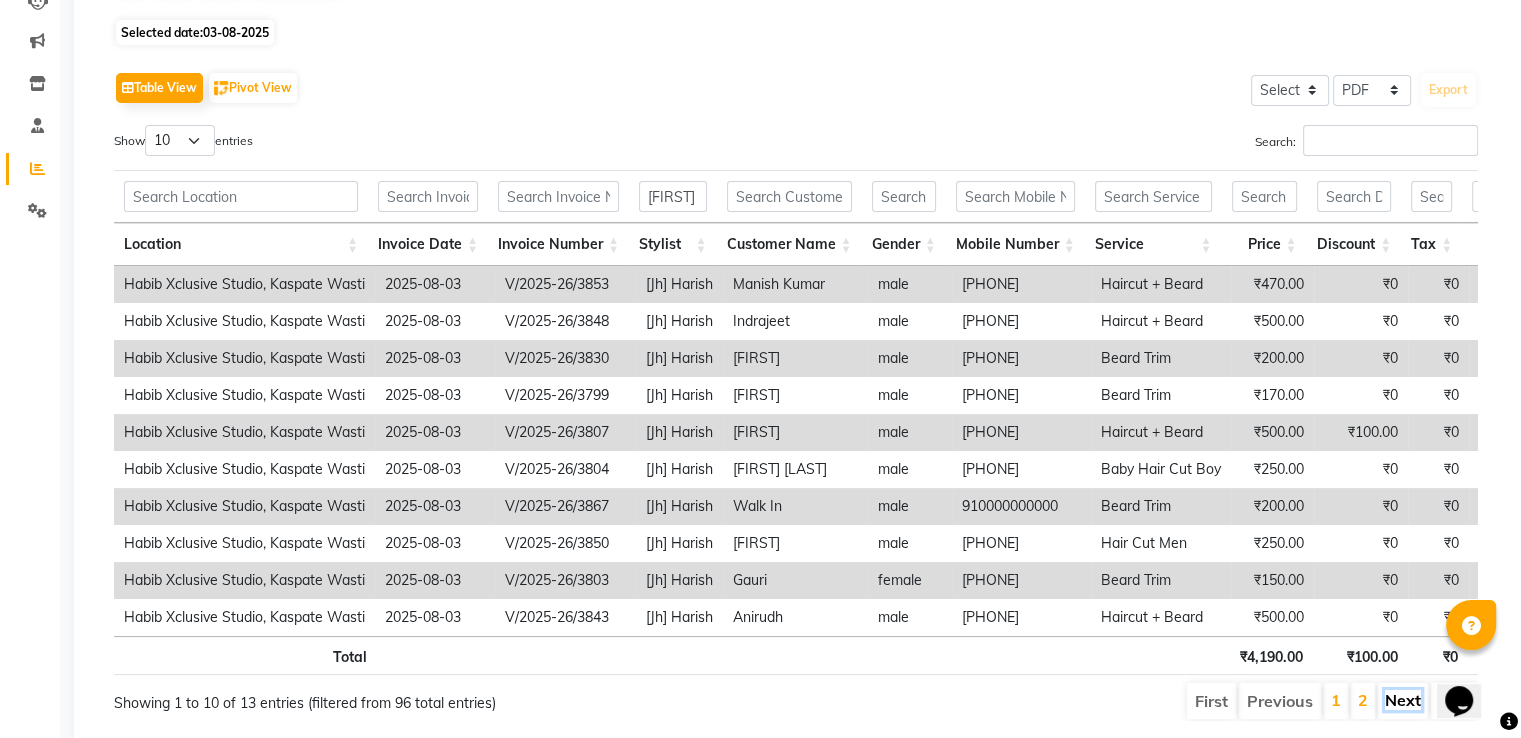 scroll, scrollTop: 0, scrollLeft: 0, axis: both 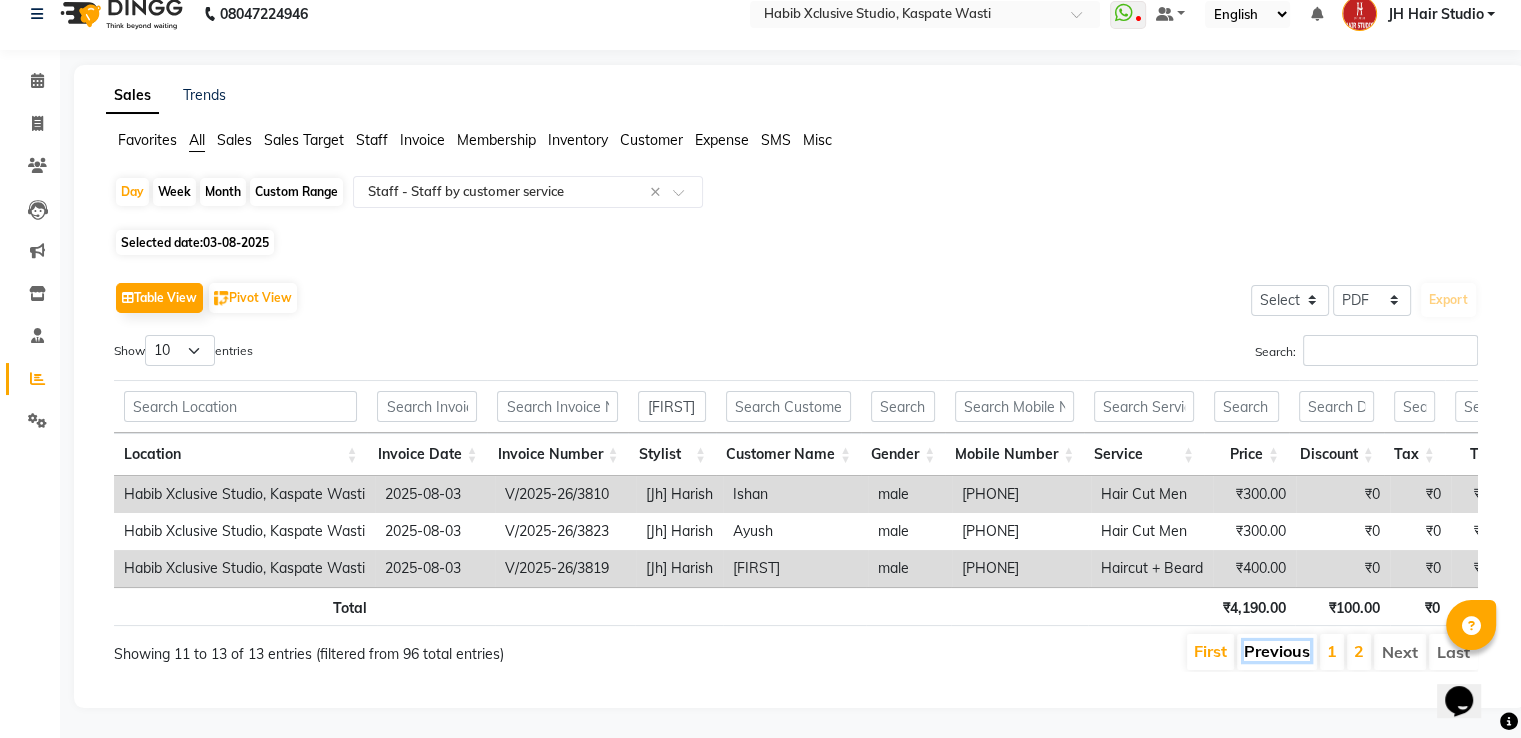 click on "Previous" at bounding box center [1277, 651] 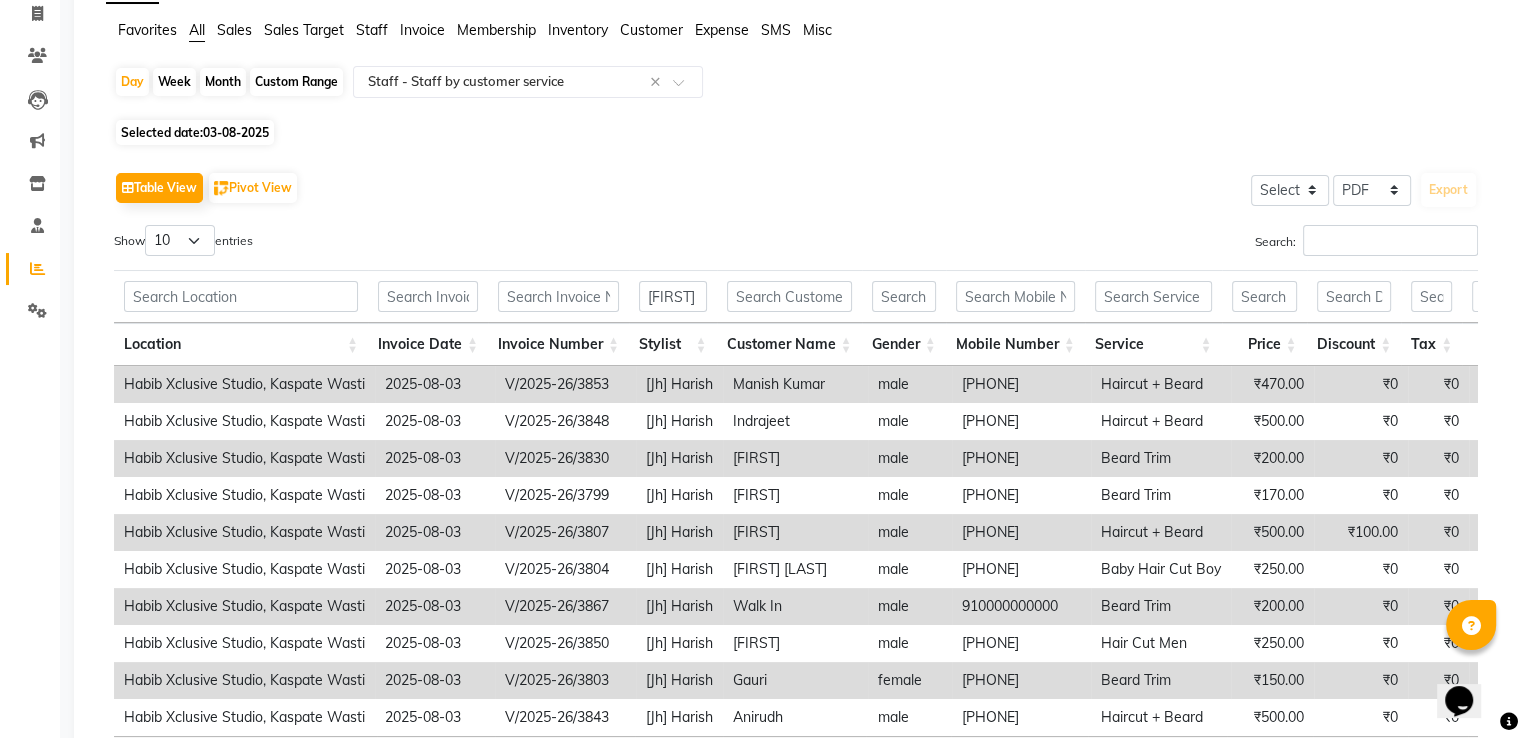 scroll, scrollTop: 309, scrollLeft: 0, axis: vertical 